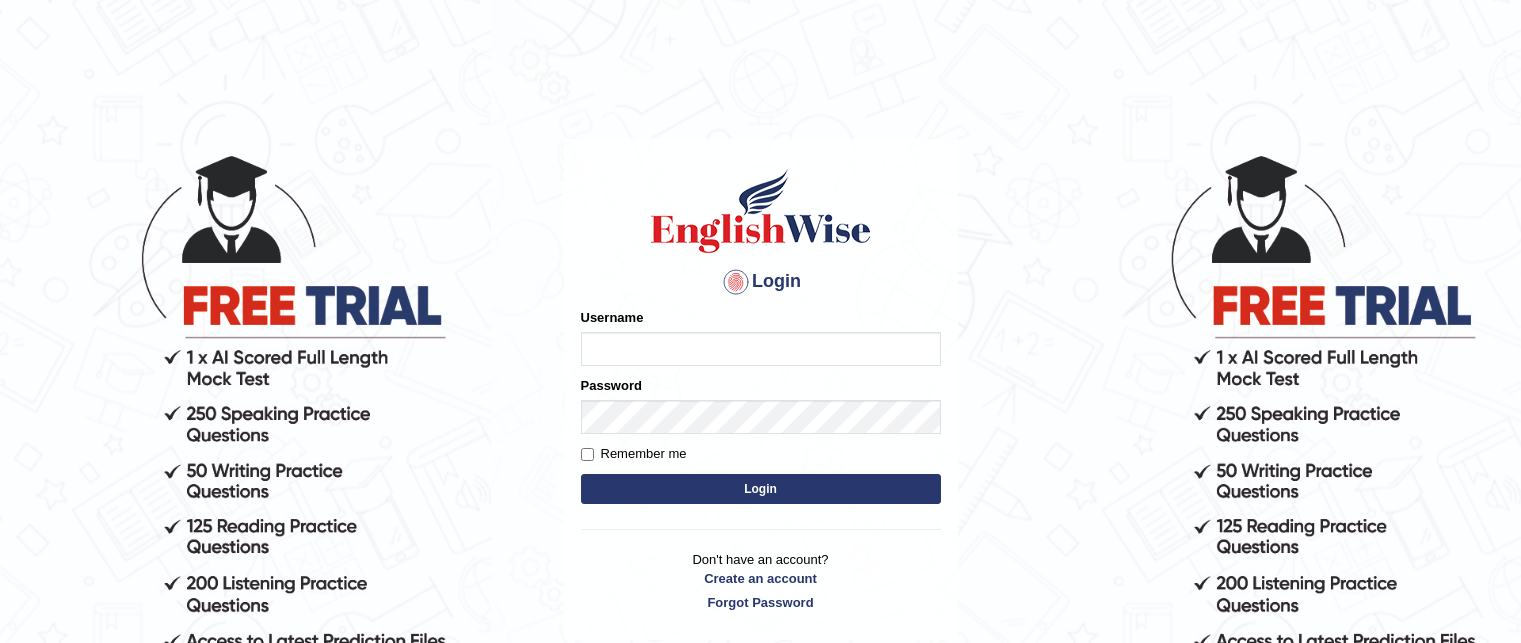 scroll, scrollTop: 0, scrollLeft: 0, axis: both 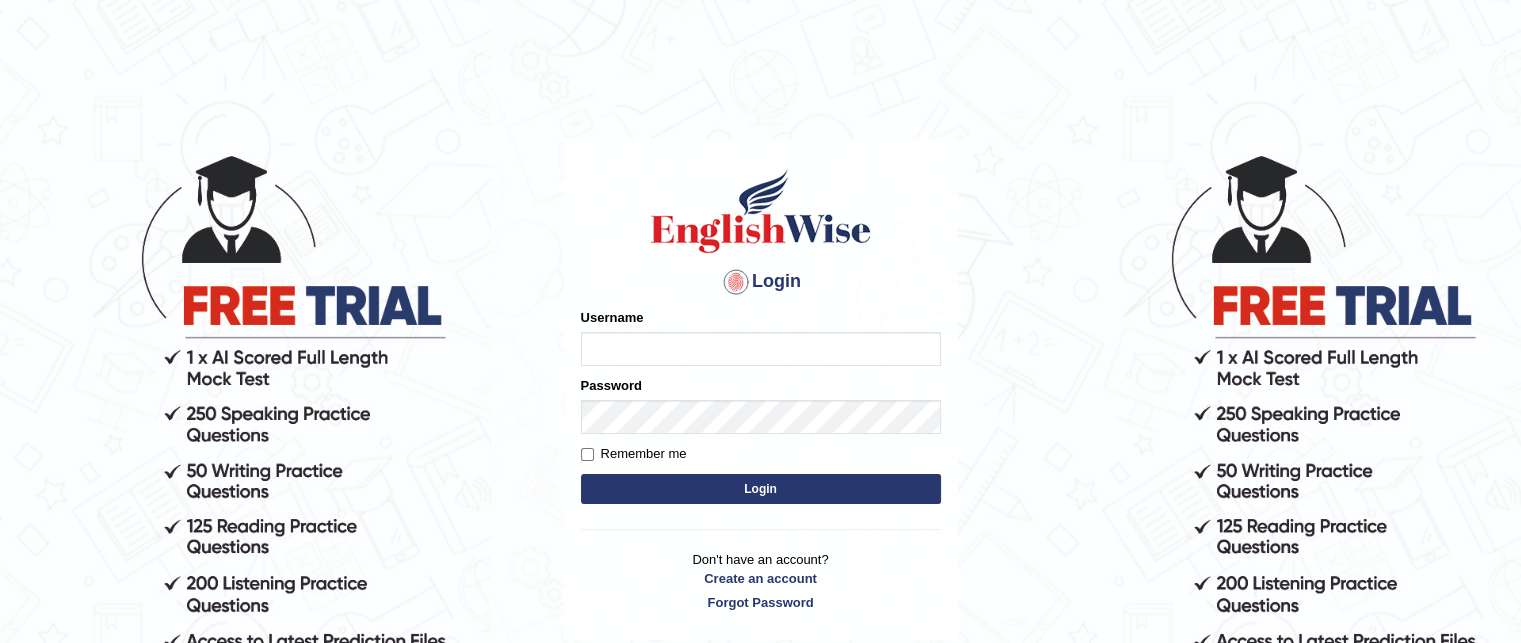 type on "anitarani2024" 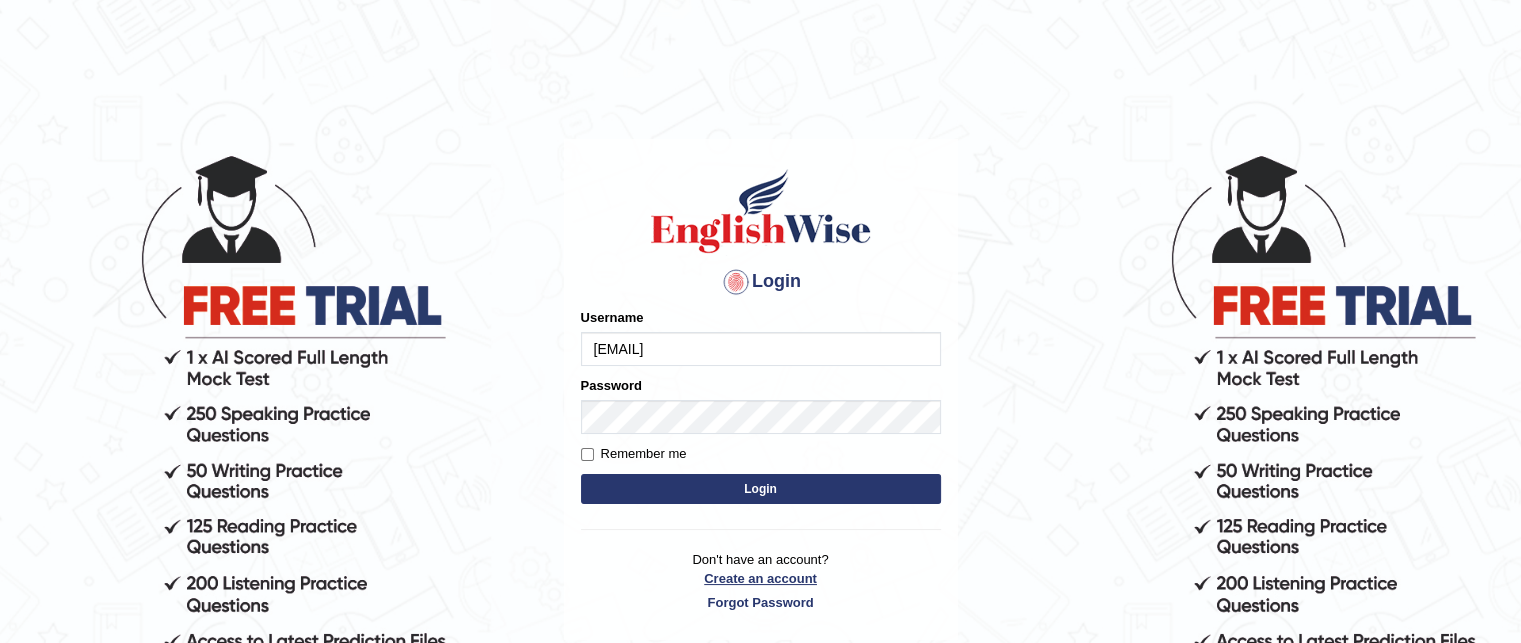 drag, startPoint x: 0, startPoint y: 0, endPoint x: 757, endPoint y: 582, distance: 954.86804 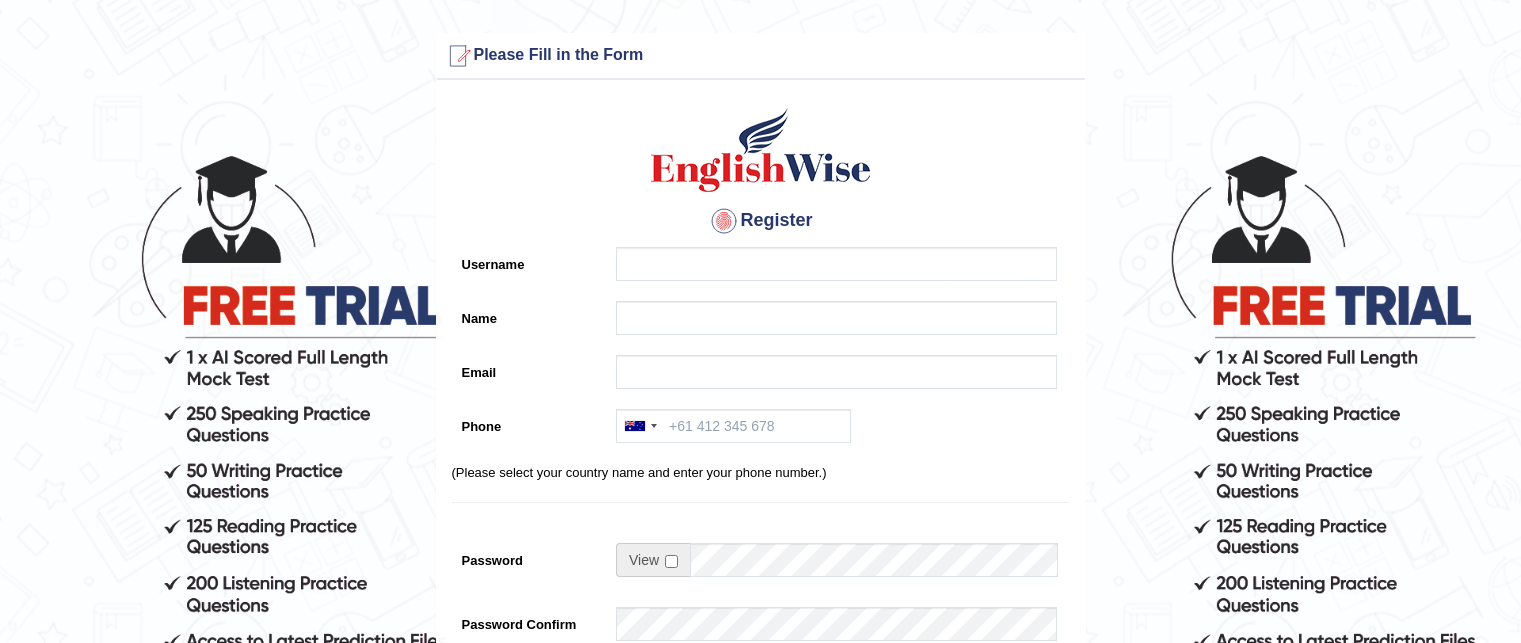 scroll, scrollTop: 0, scrollLeft: 0, axis: both 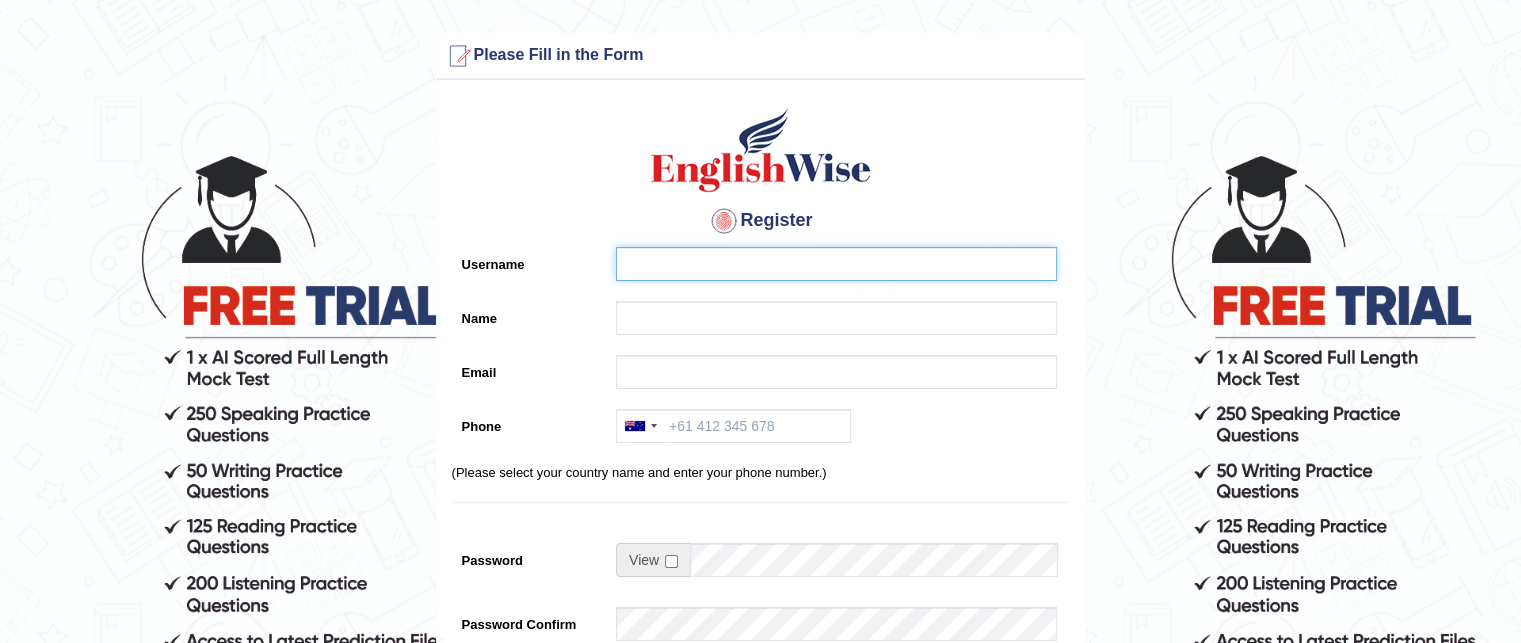 click on "Username" at bounding box center [836, 264] 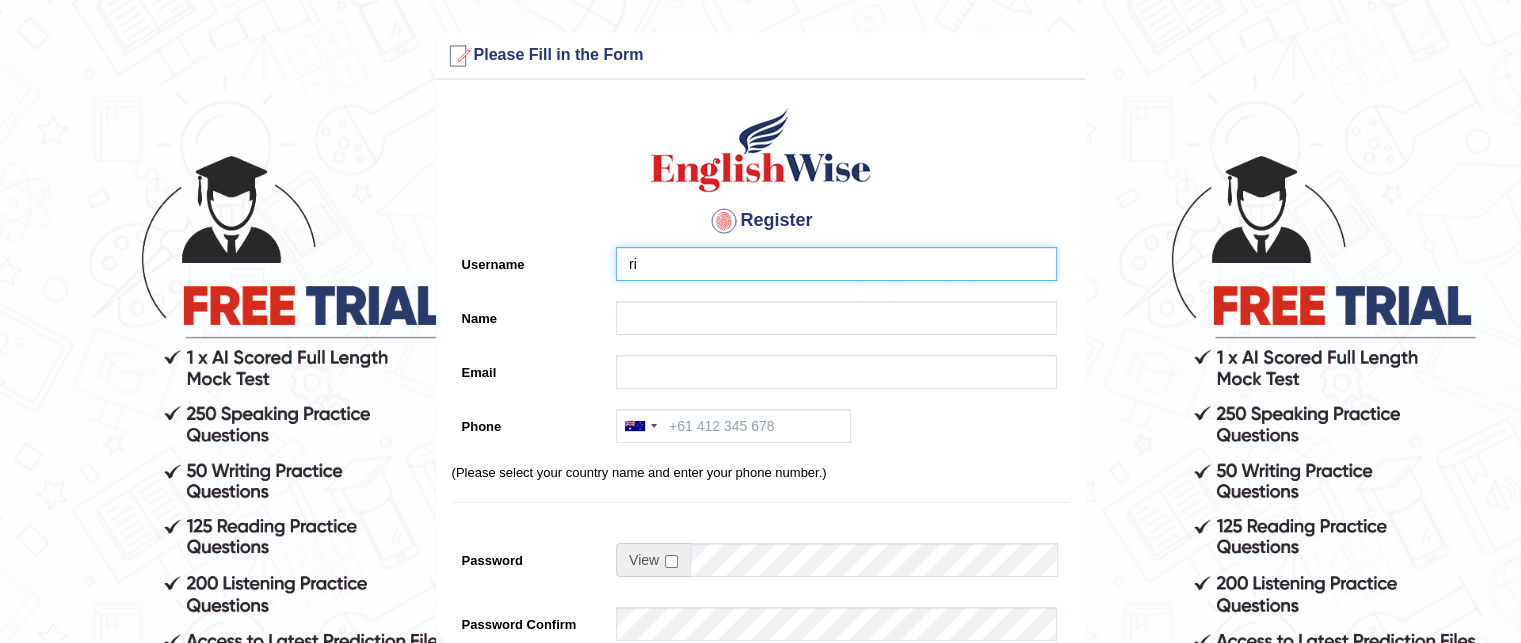 type on "r" 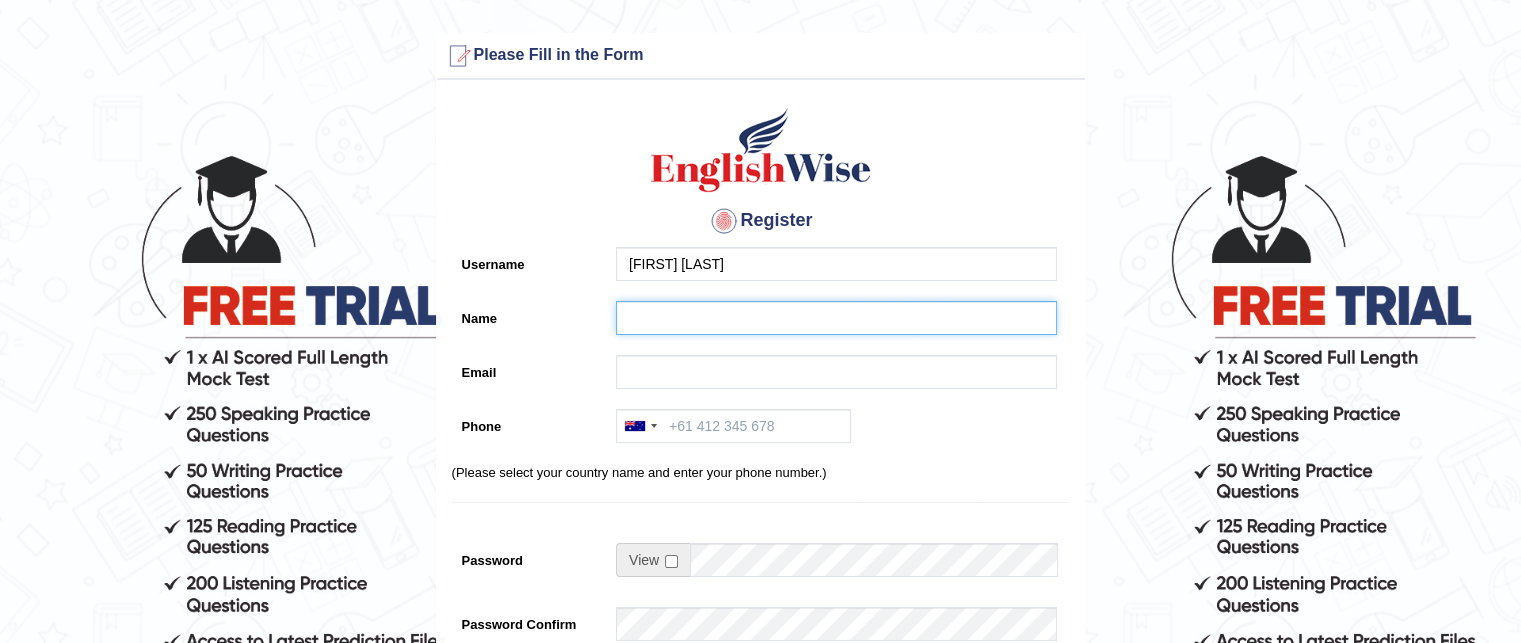 click on "Name" at bounding box center [836, 318] 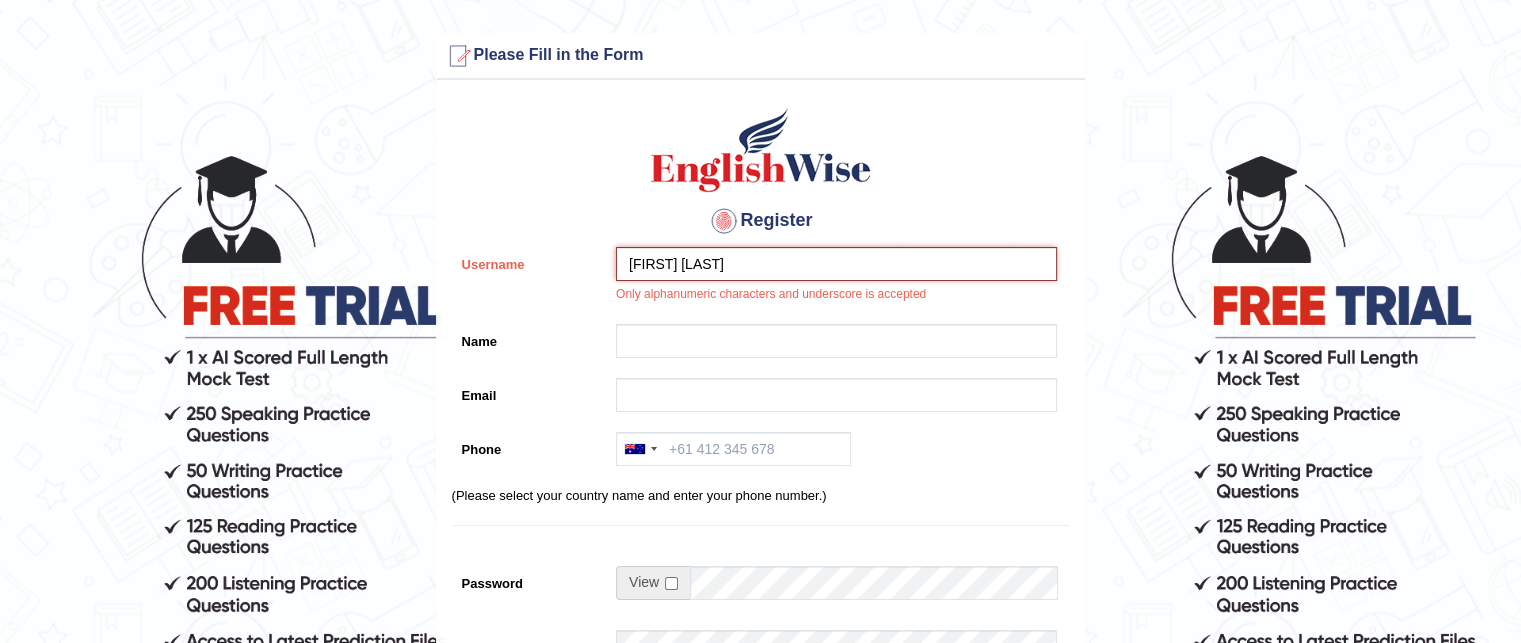click on "[FIRST] [LAST]" at bounding box center [836, 264] 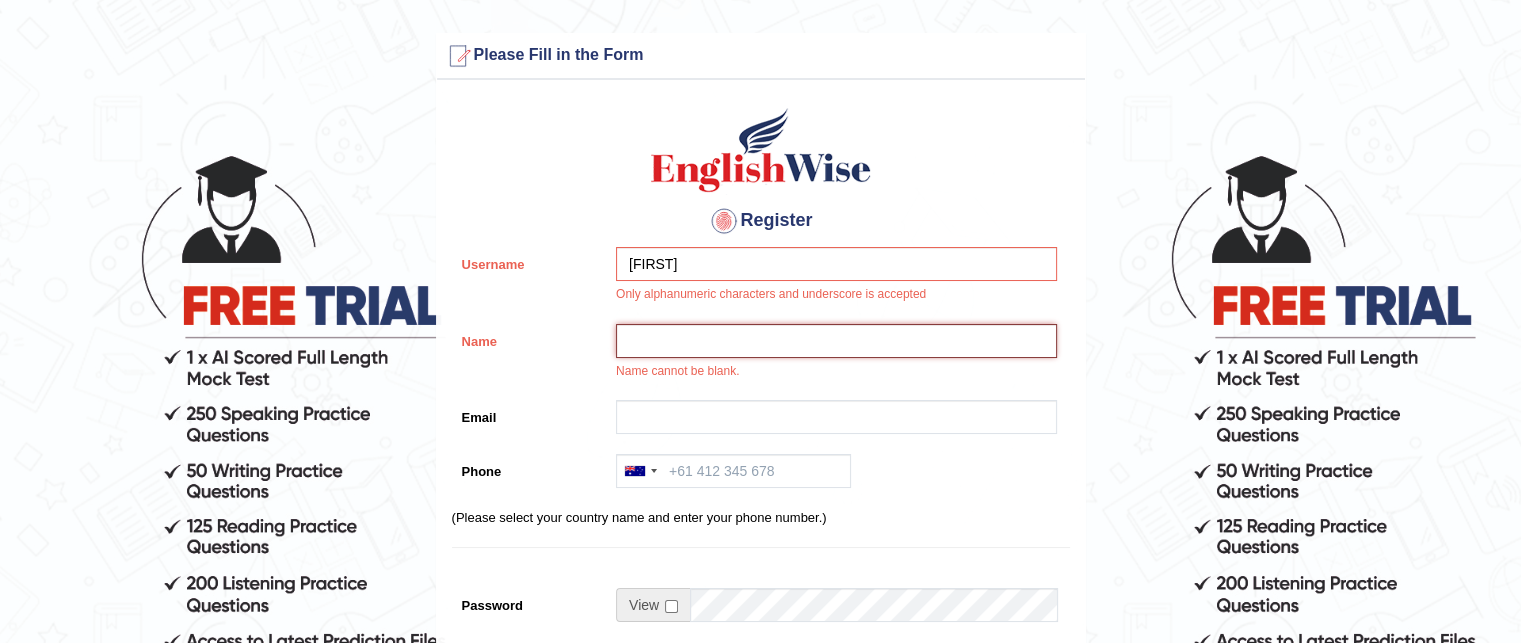 click on "Name" at bounding box center [836, 341] 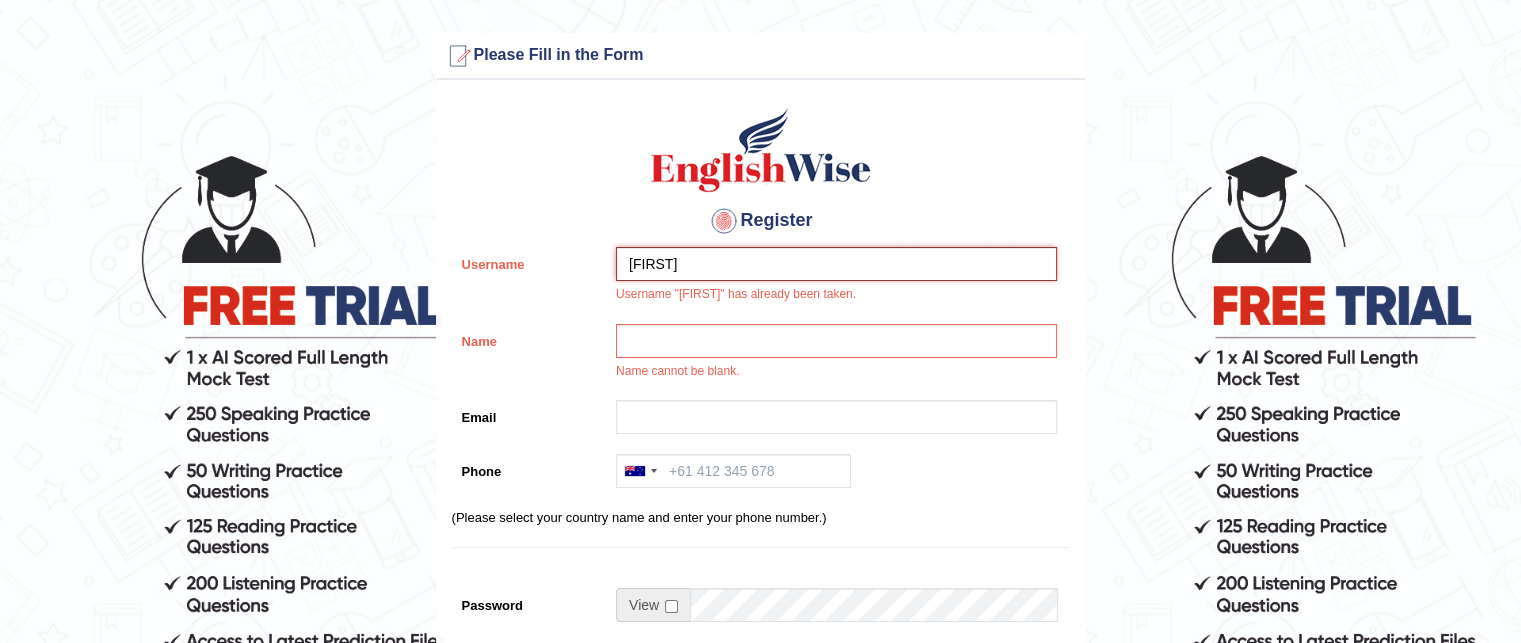 click on "Ridhima" at bounding box center (836, 264) 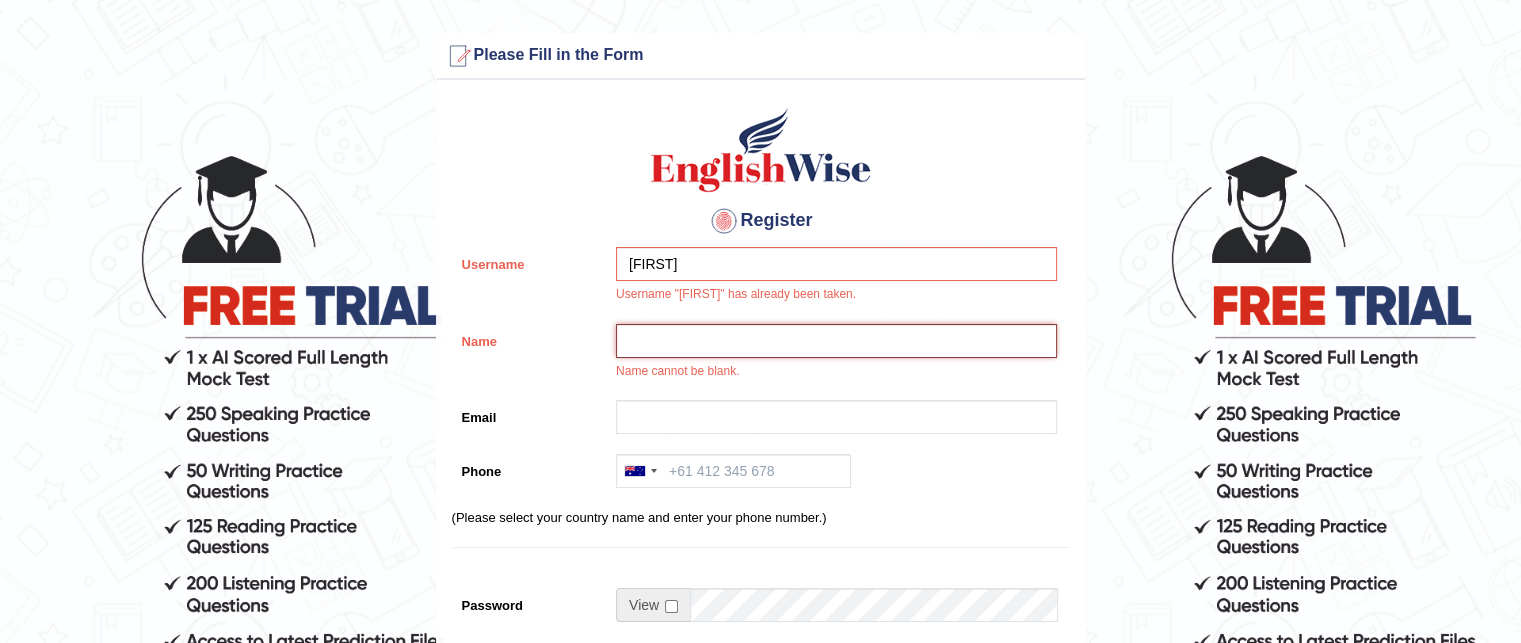 click on "Name" at bounding box center (836, 341) 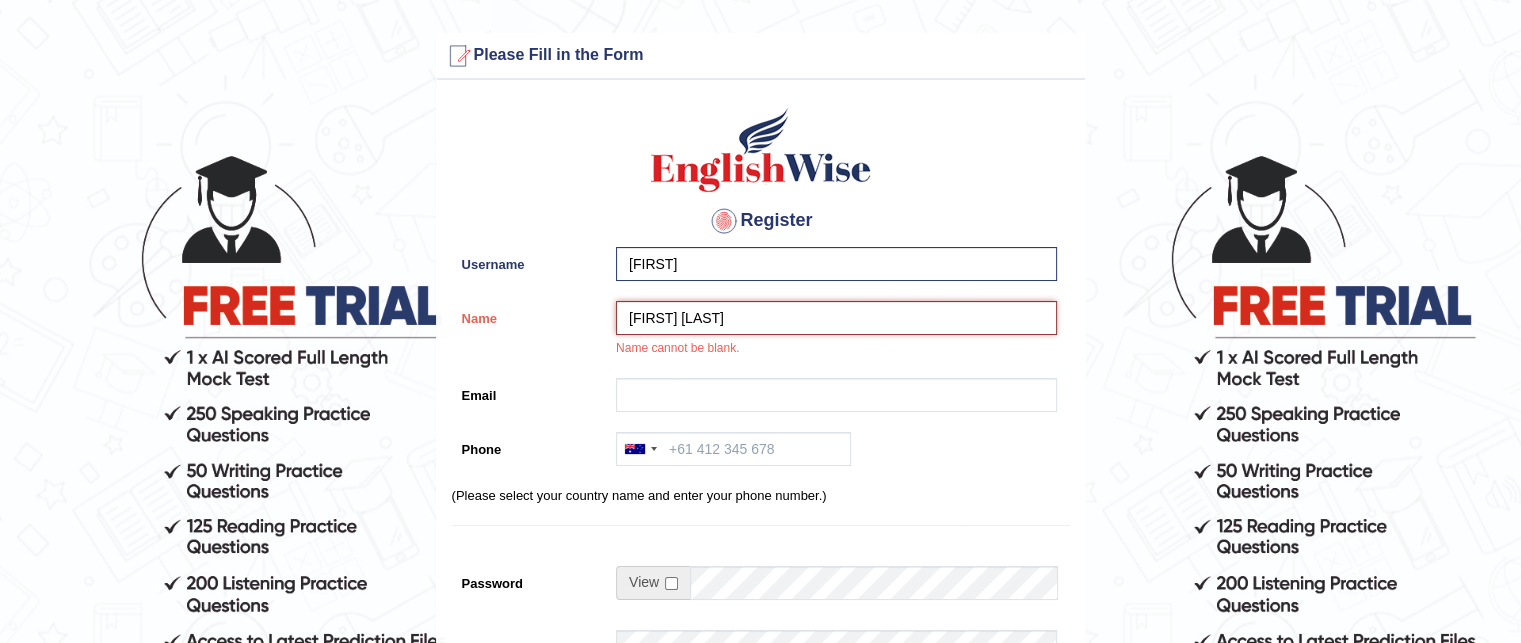 type on "[FIRST] [LAST]" 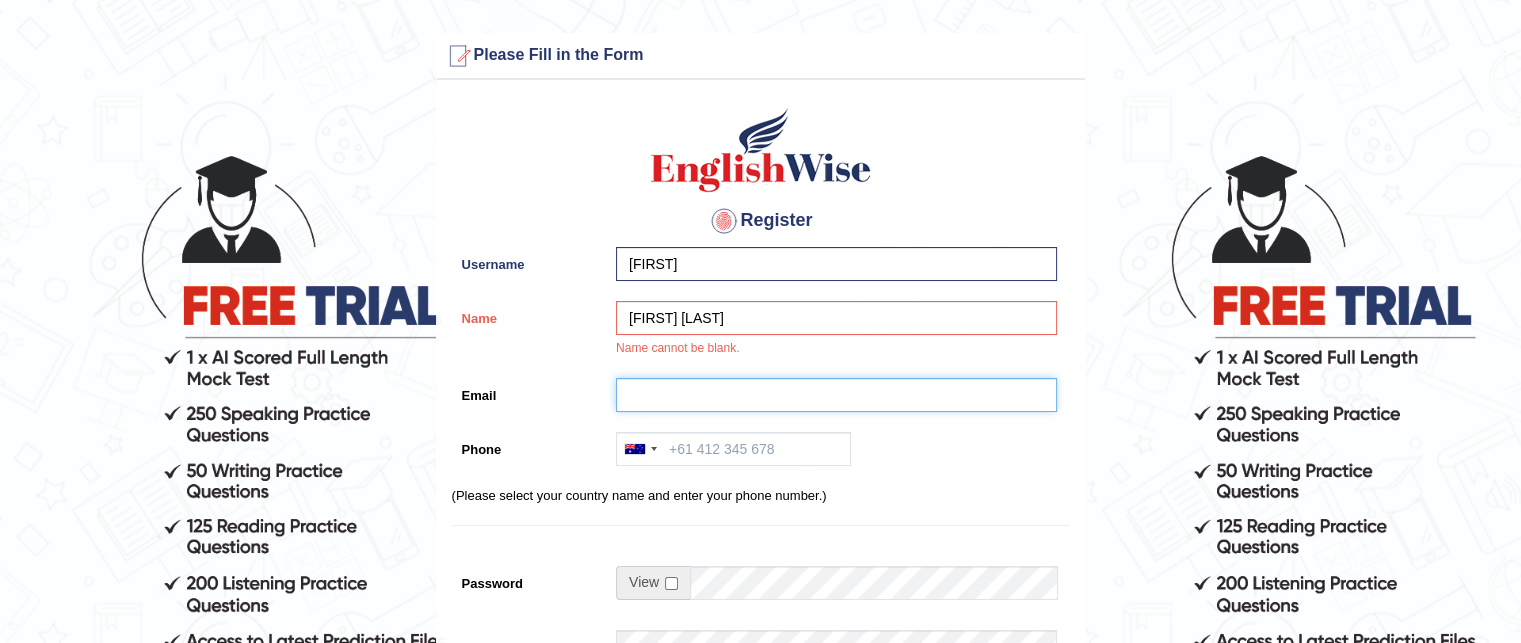 click on "Email" at bounding box center [836, 395] 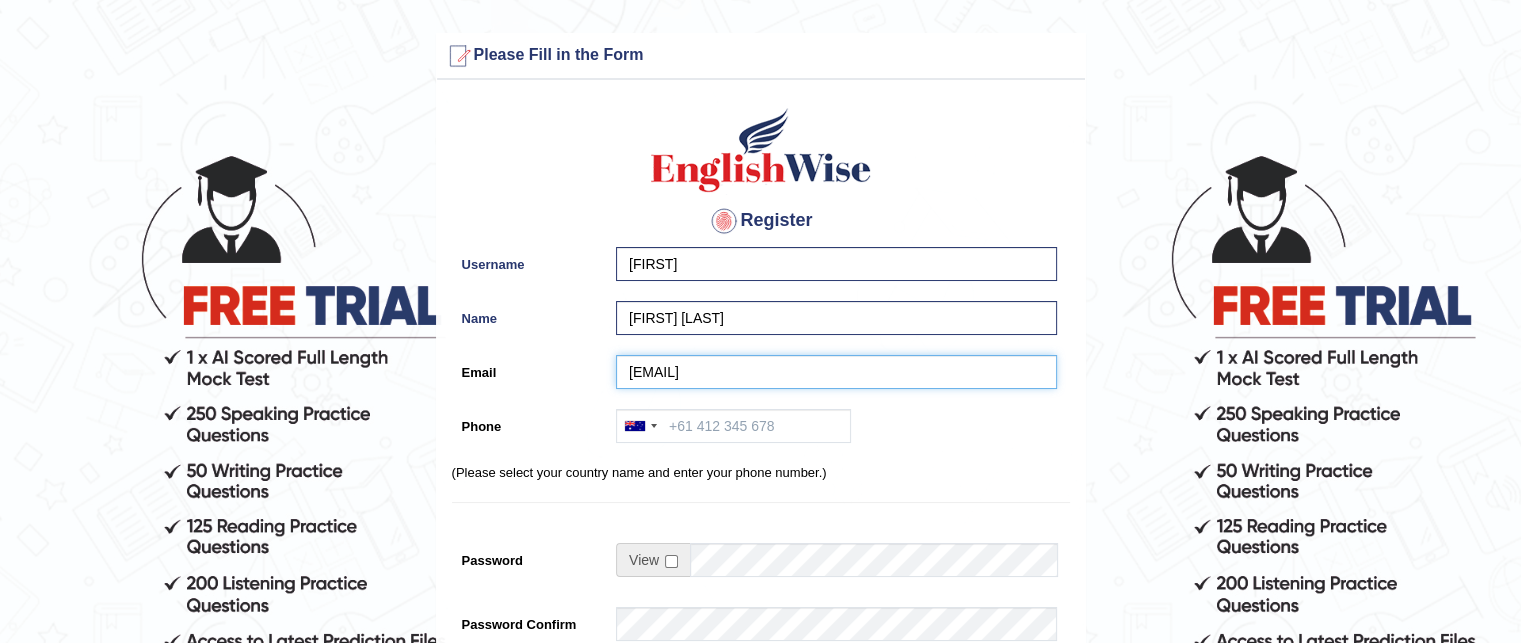 type on "ridhimarana92@gmail.com" 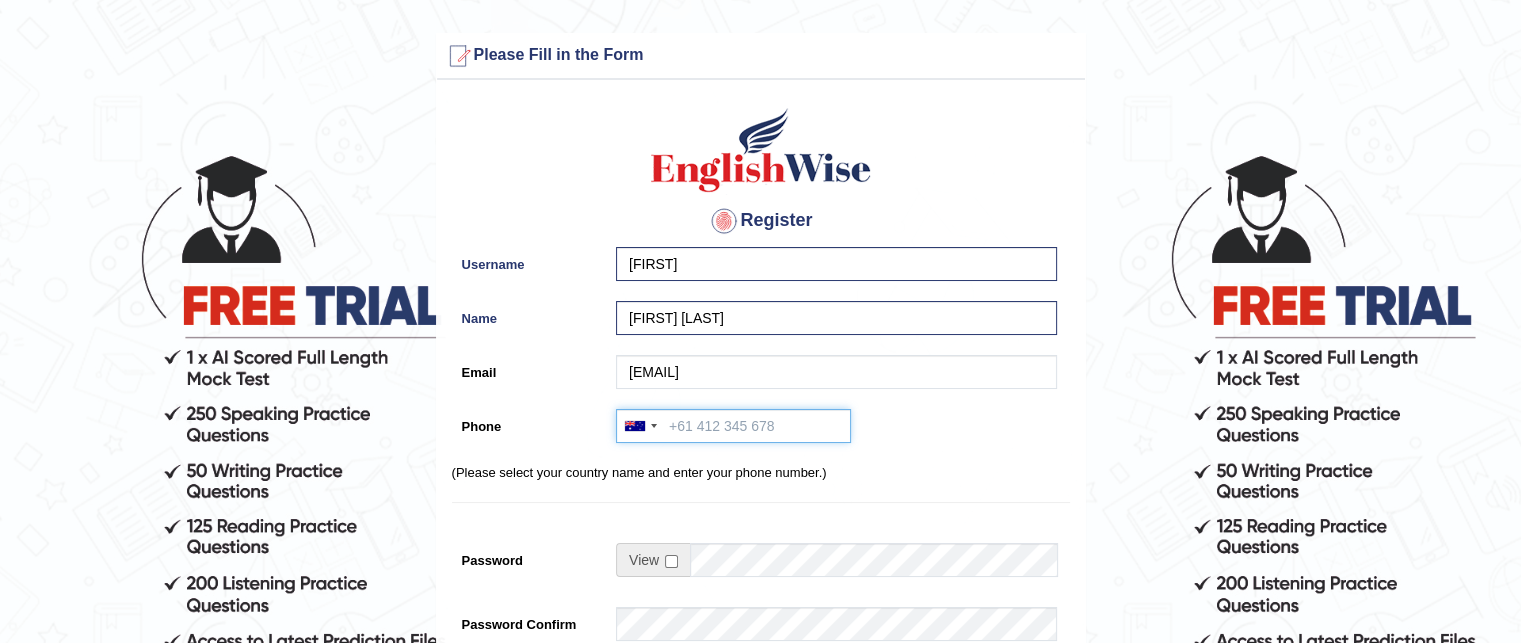 click on "Phone" at bounding box center [733, 426] 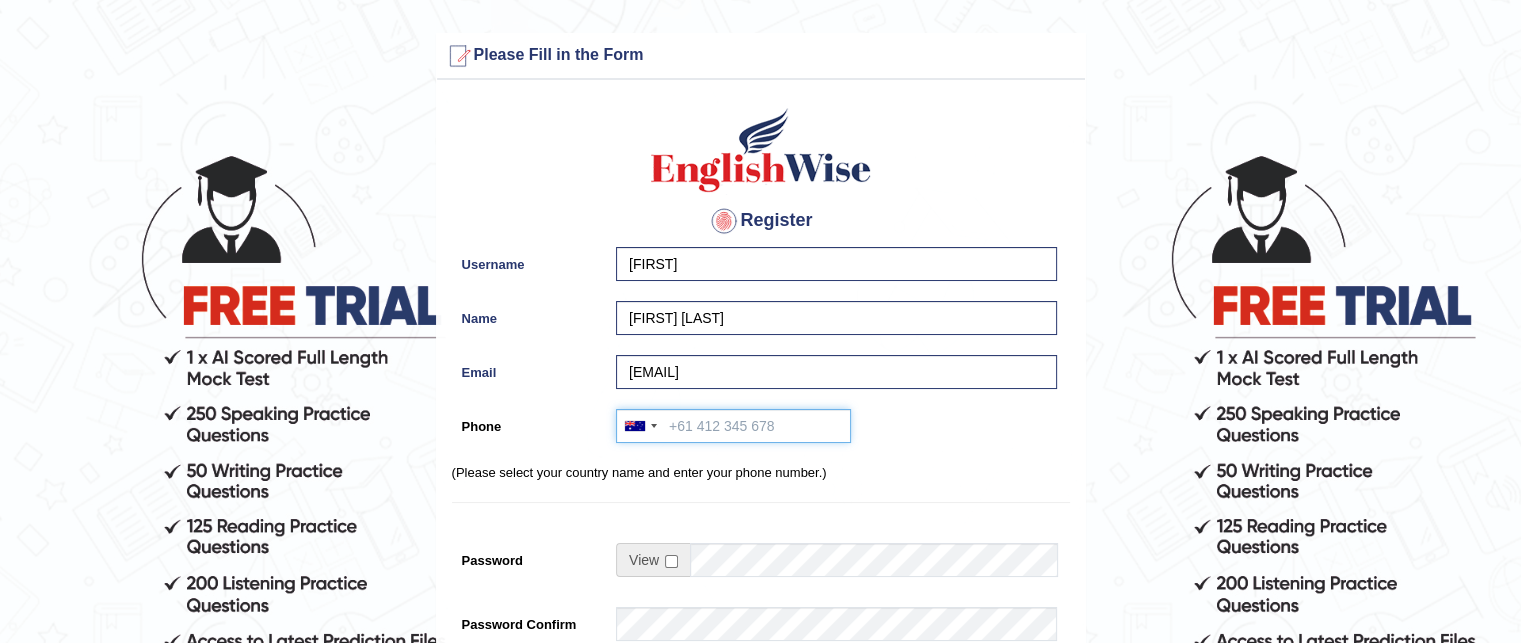 type on "0" 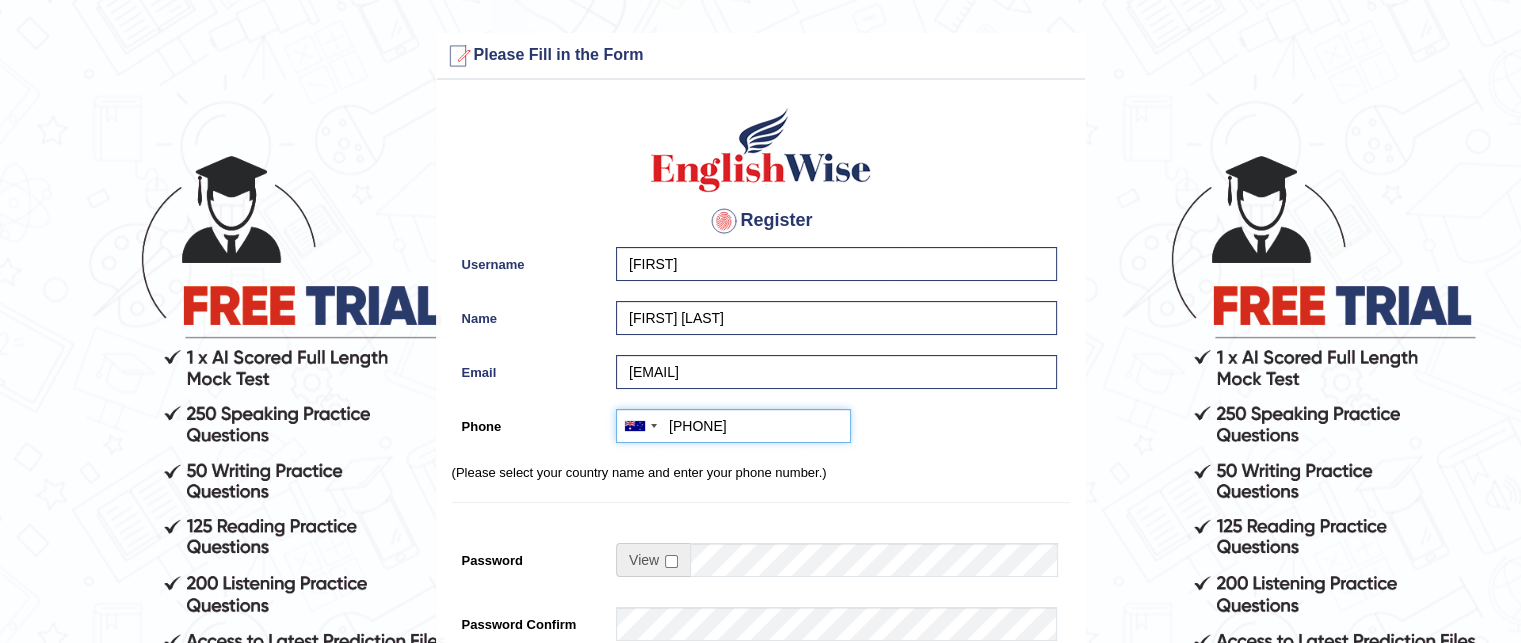 type on "467378101" 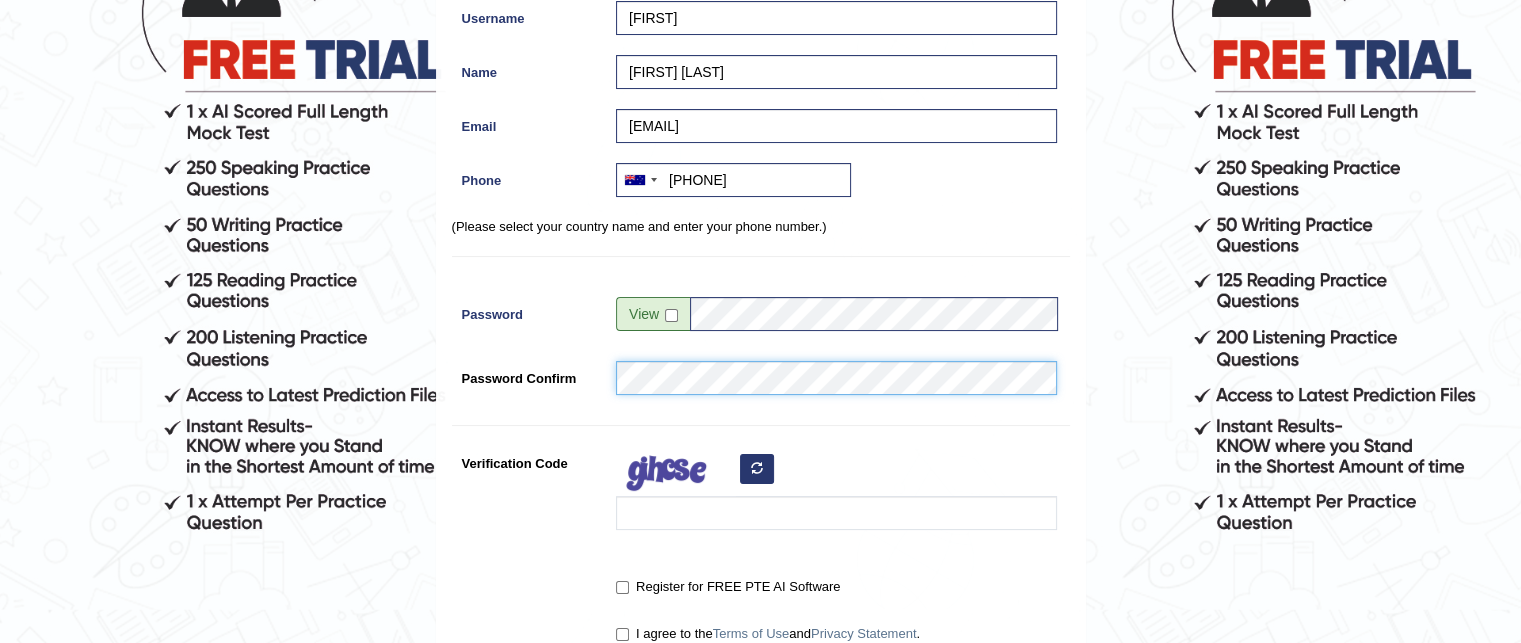 scroll, scrollTop: 248, scrollLeft: 0, axis: vertical 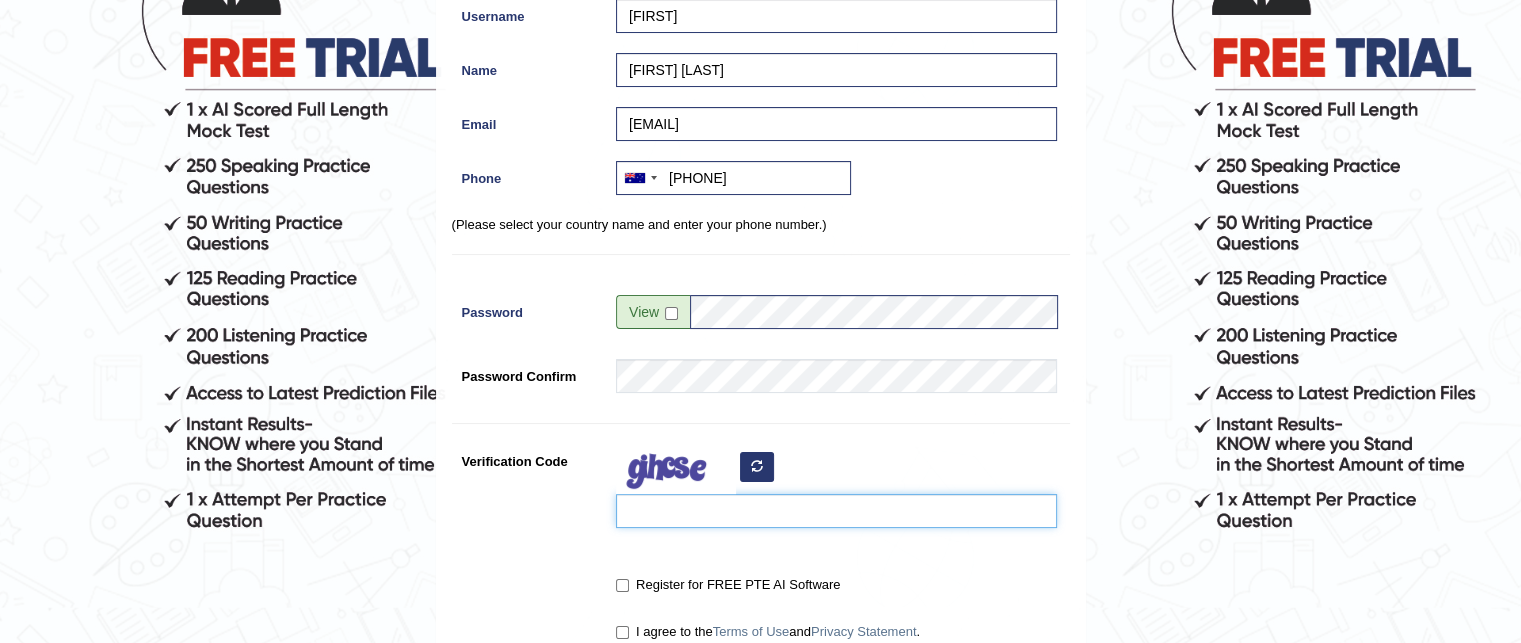 click on "Verification Code" at bounding box center (836, 511) 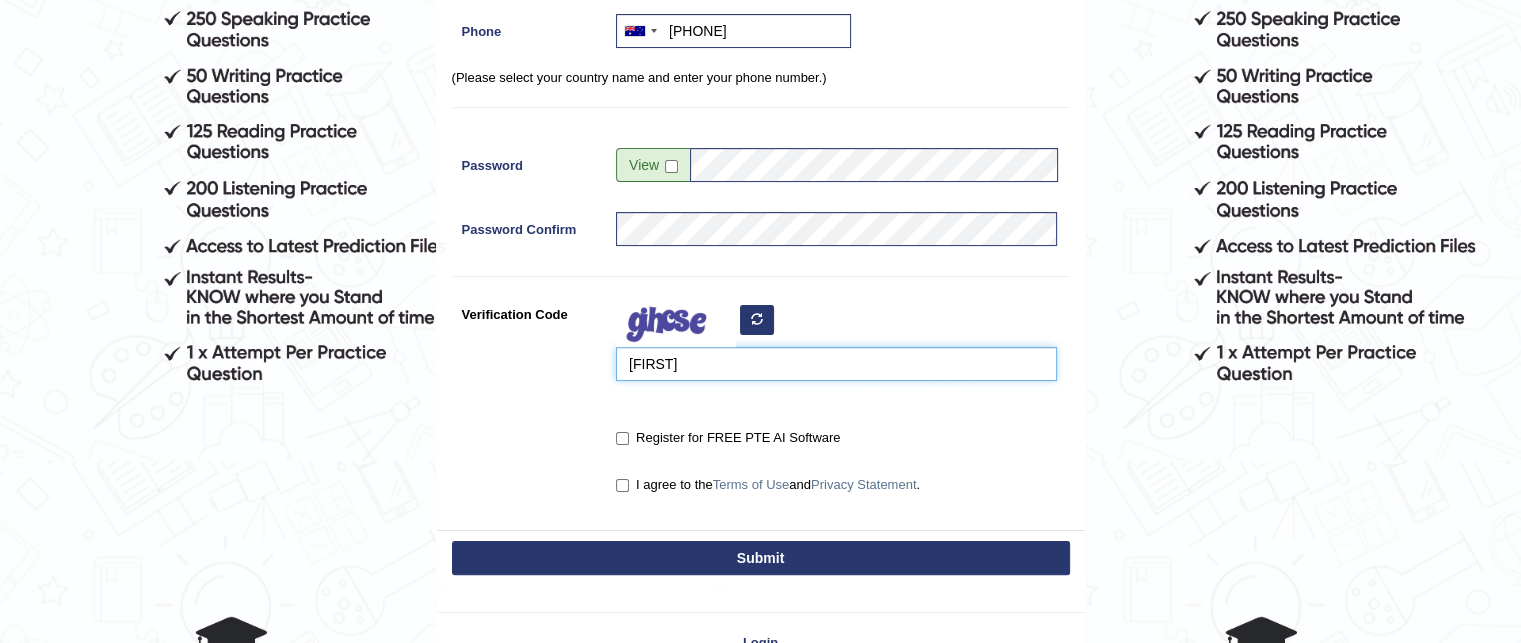 scroll, scrollTop: 398, scrollLeft: 0, axis: vertical 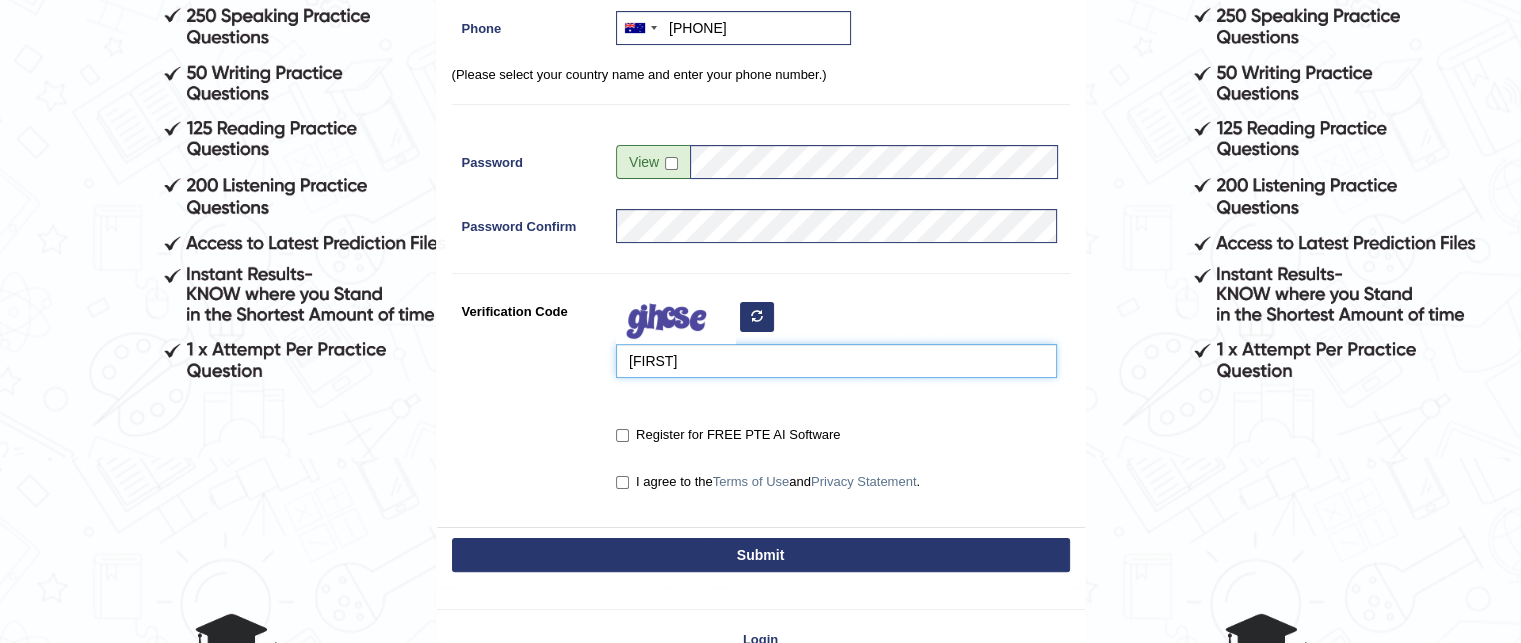 type on "yrhaleu" 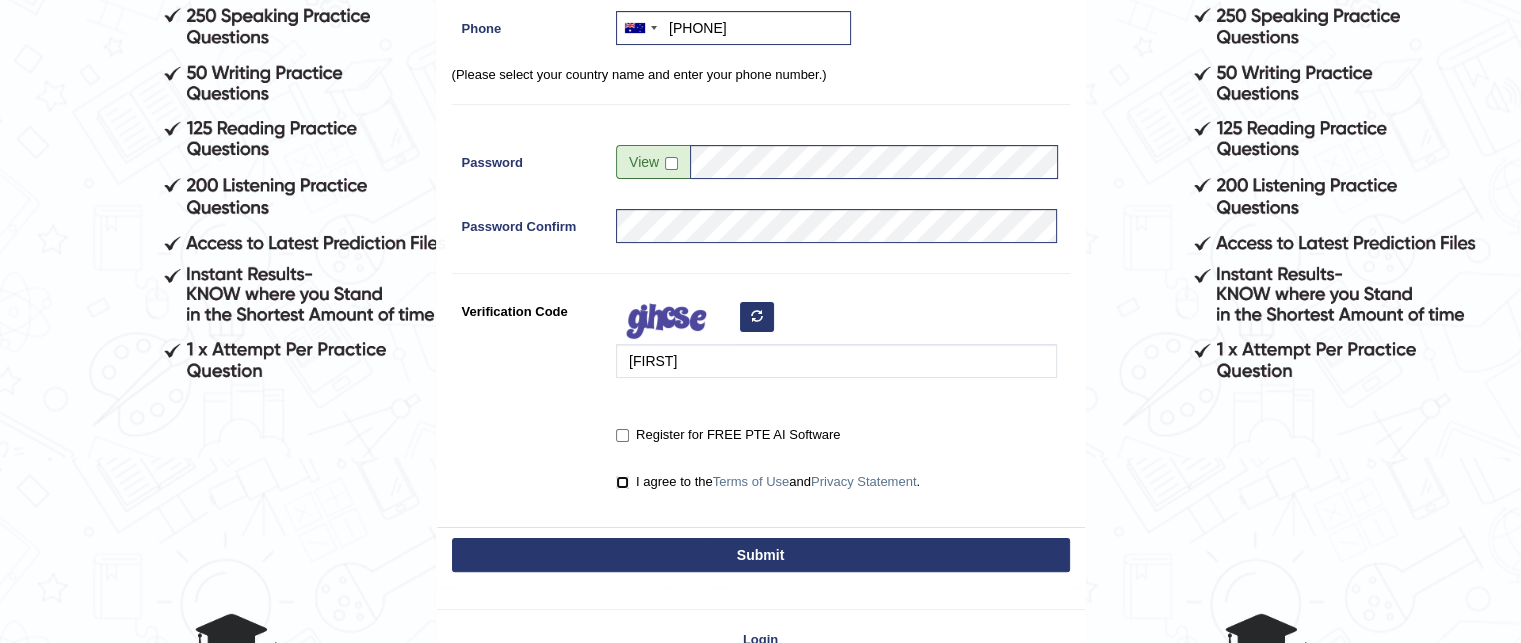 click on "I agree to the  Terms of Use  and  Privacy Statement ." at bounding box center [622, 482] 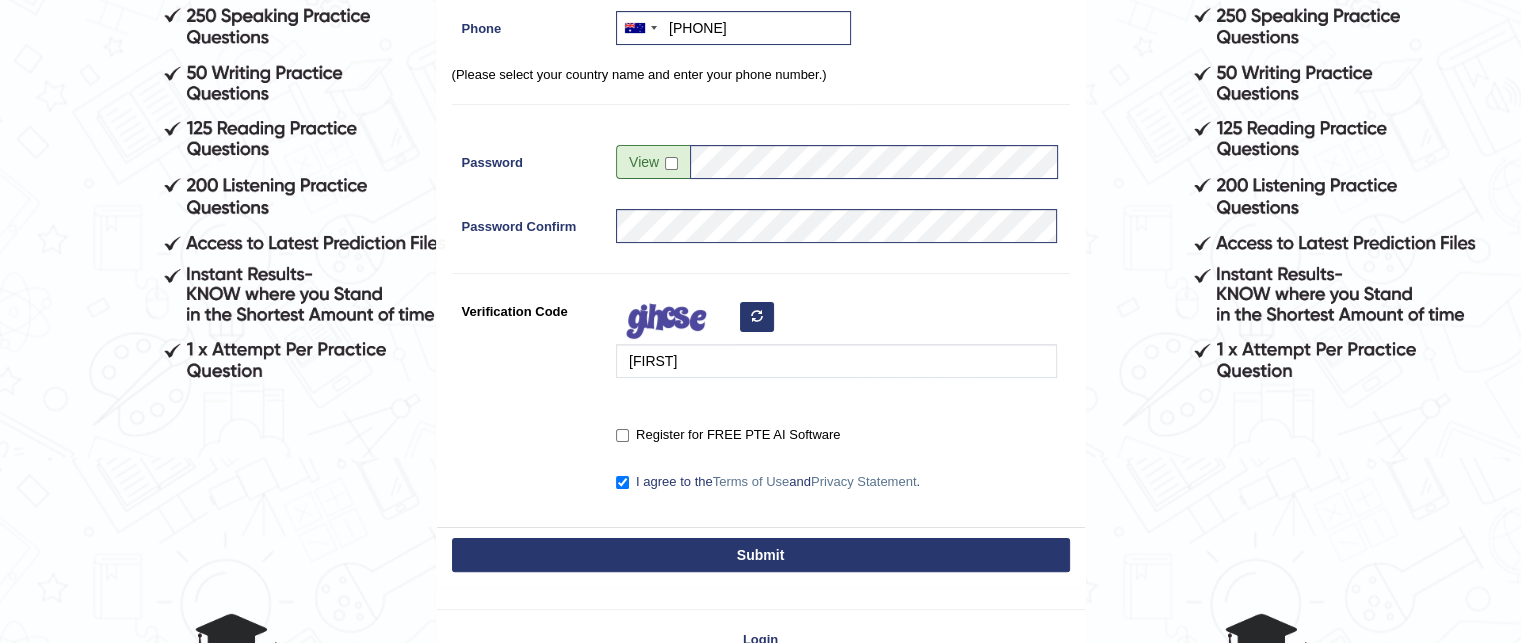 click on "Submit" at bounding box center [761, 555] 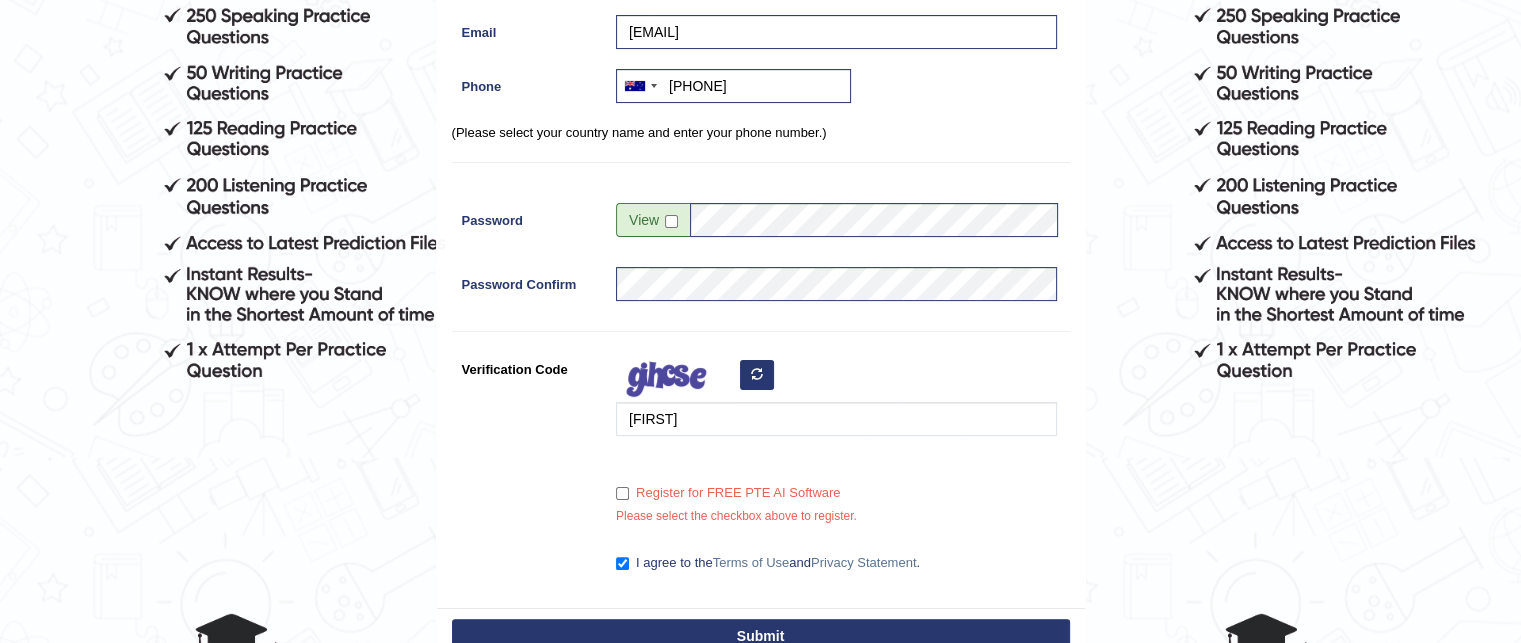scroll, scrollTop: 456, scrollLeft: 0, axis: vertical 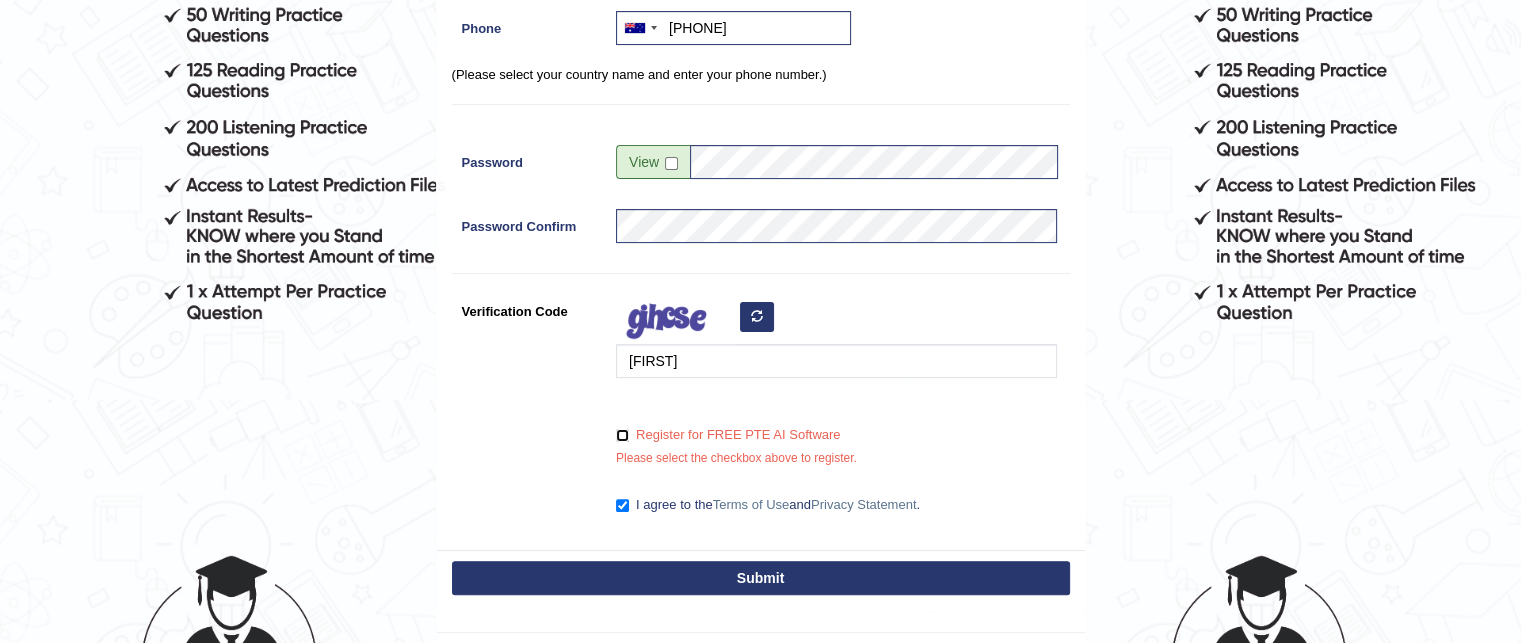 click on "Register for FREE PTE AI Software" at bounding box center (622, 435) 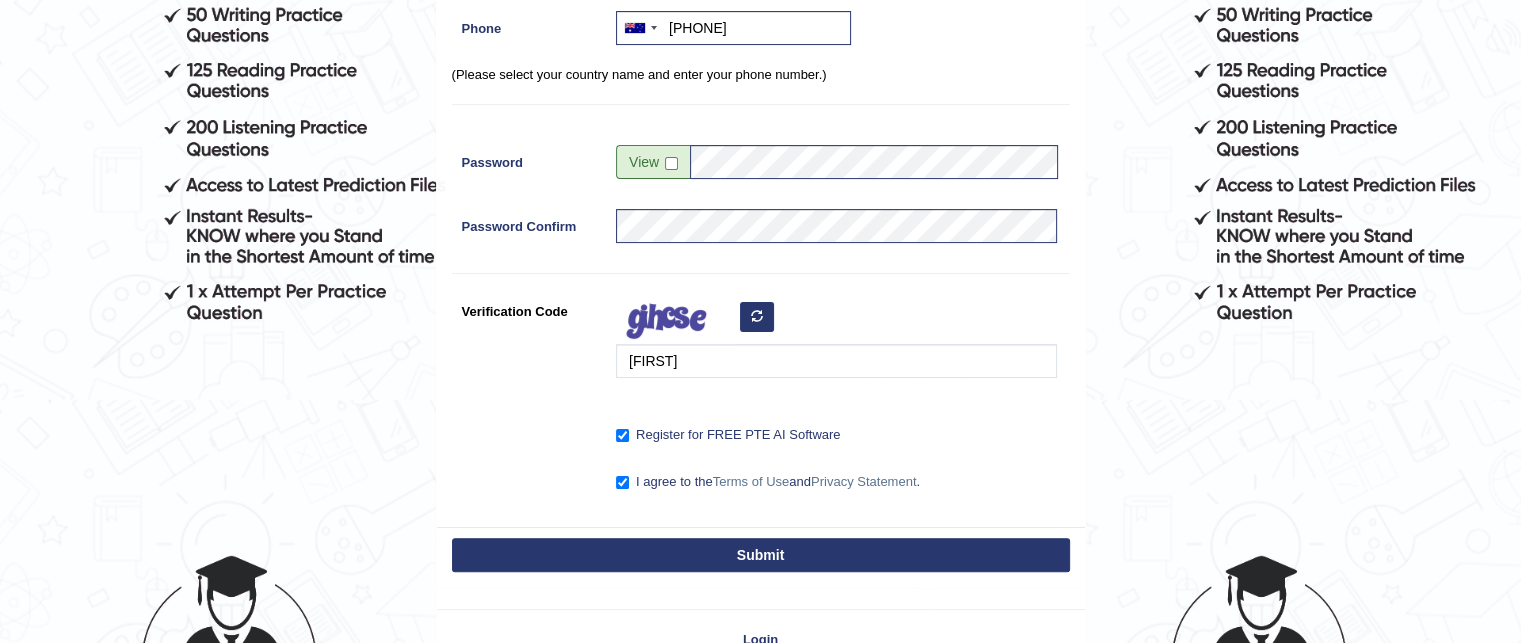 click on "Submit" at bounding box center [761, 557] 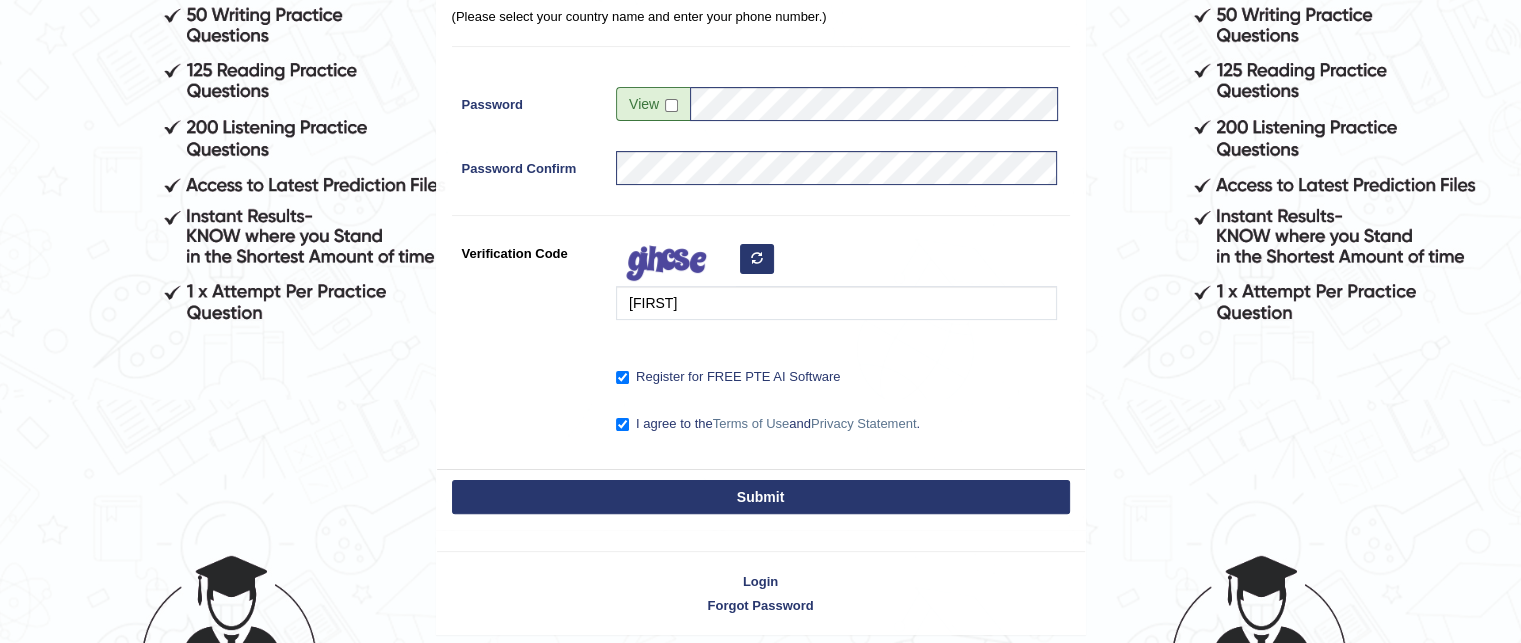 scroll, scrollTop: 397, scrollLeft: 0, axis: vertical 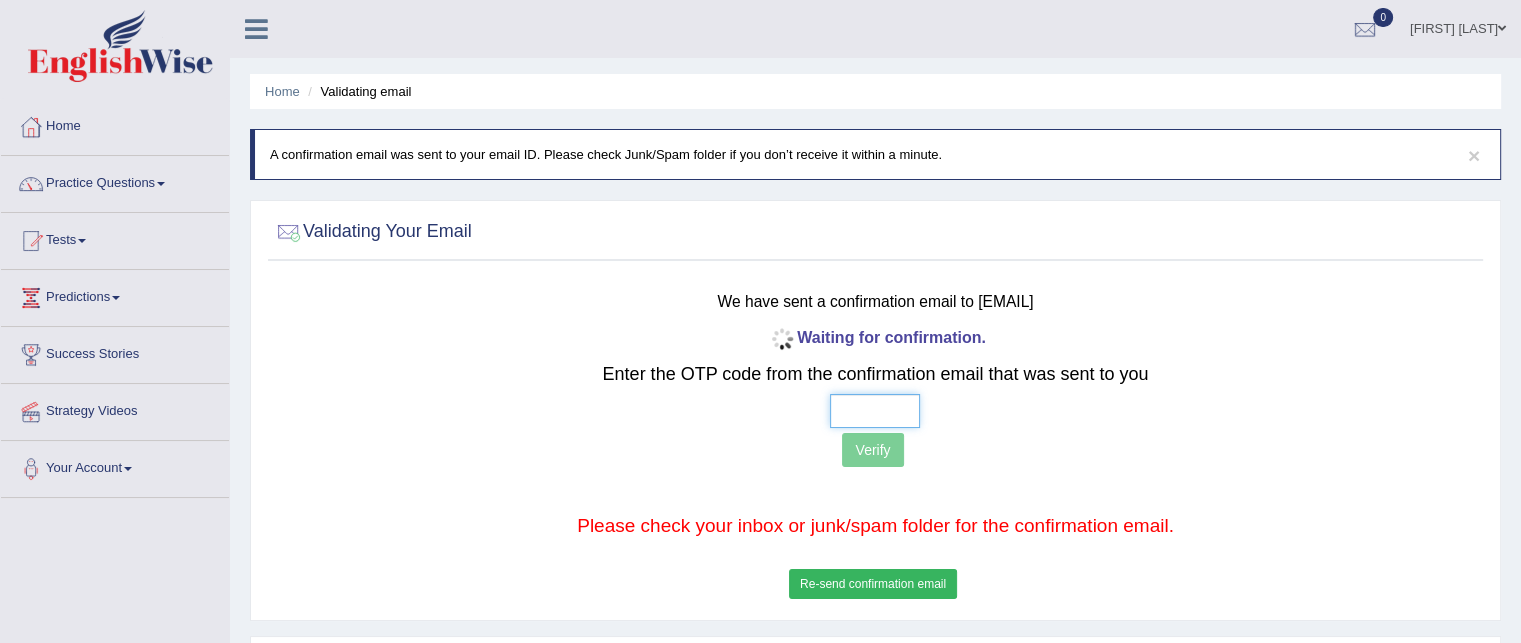 click at bounding box center (875, 411) 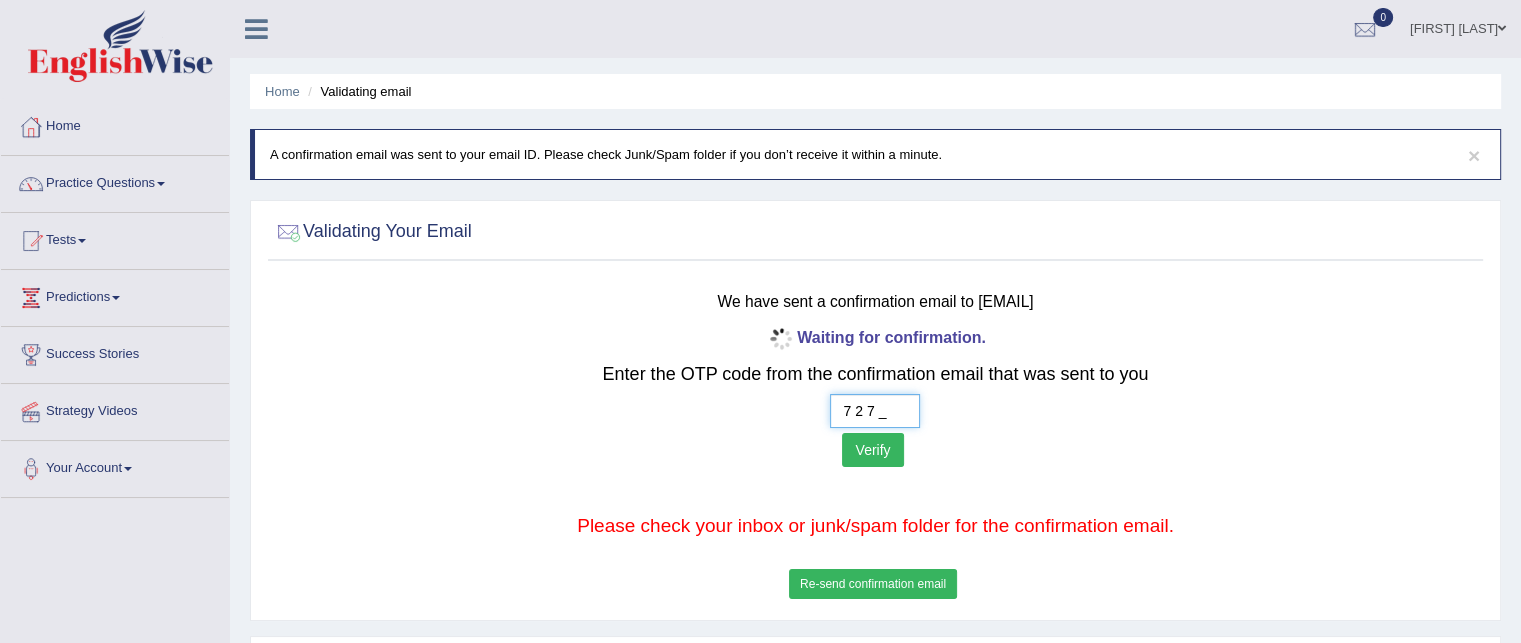 type on "7  2  7  3" 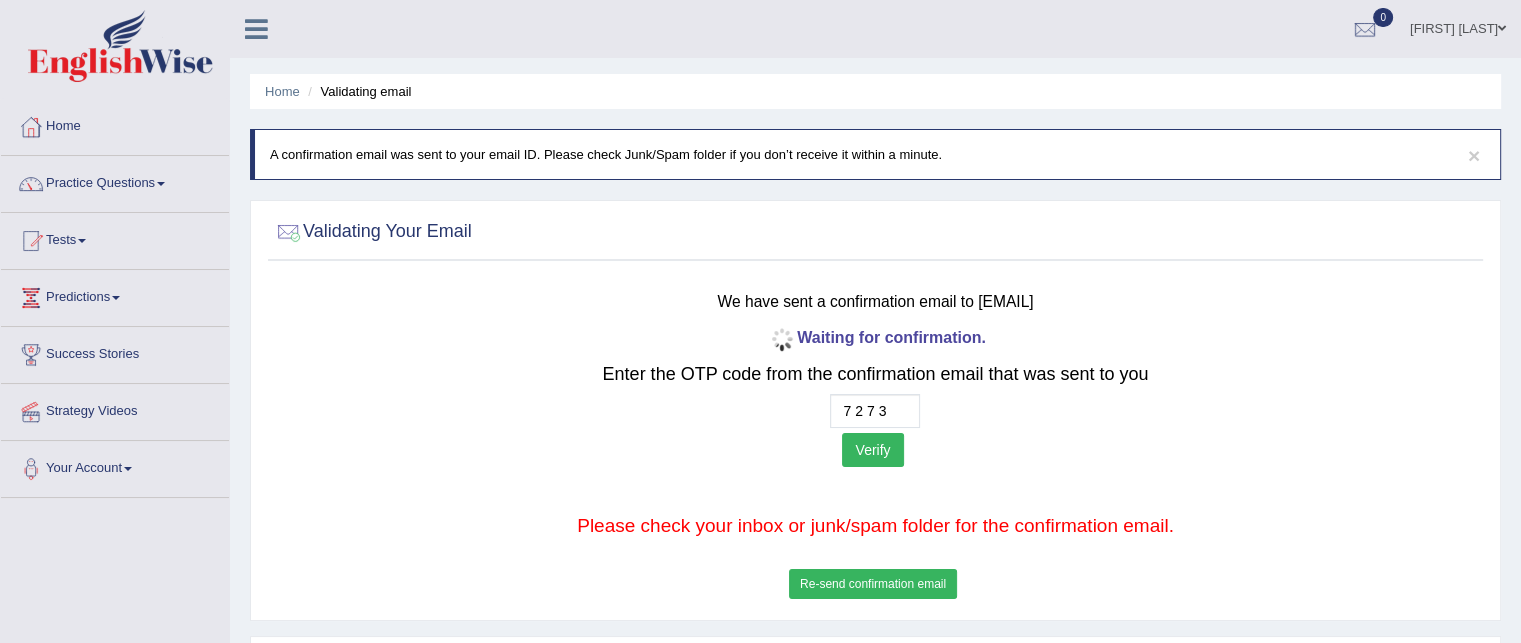 click on "Verify" at bounding box center [872, 450] 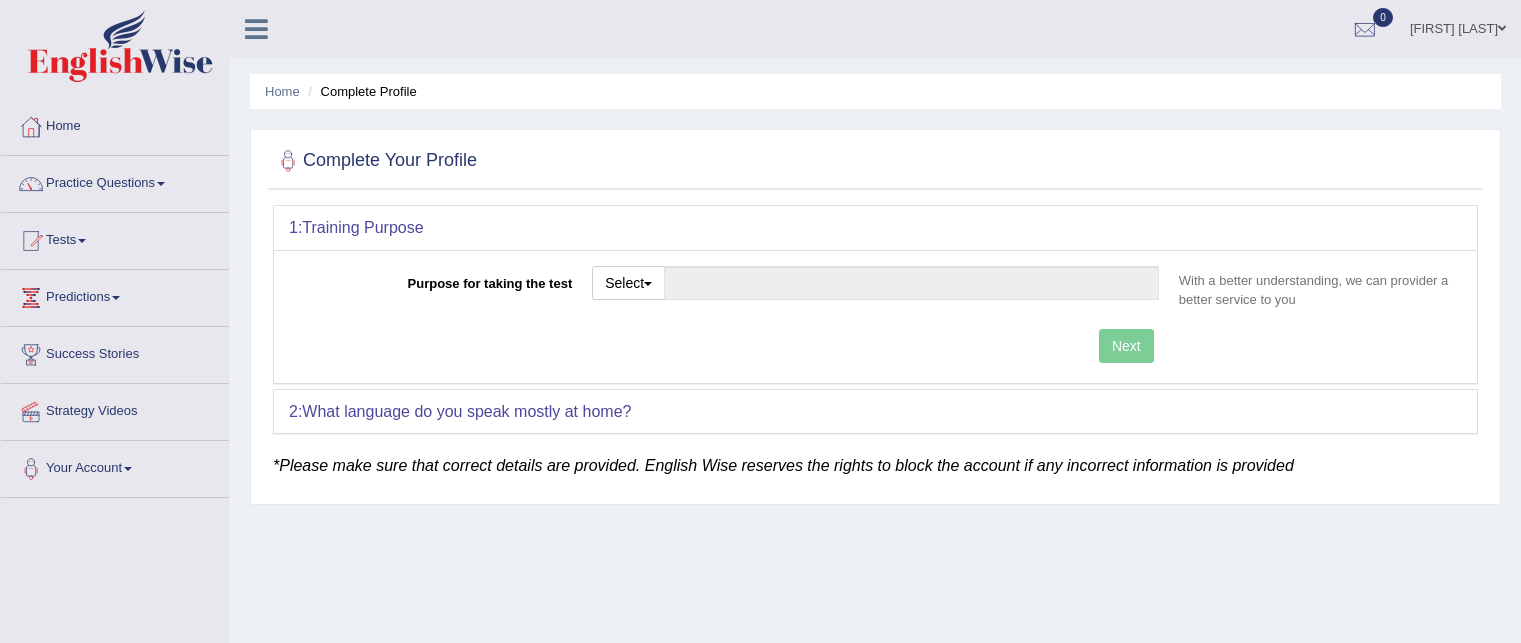 scroll, scrollTop: 0, scrollLeft: 0, axis: both 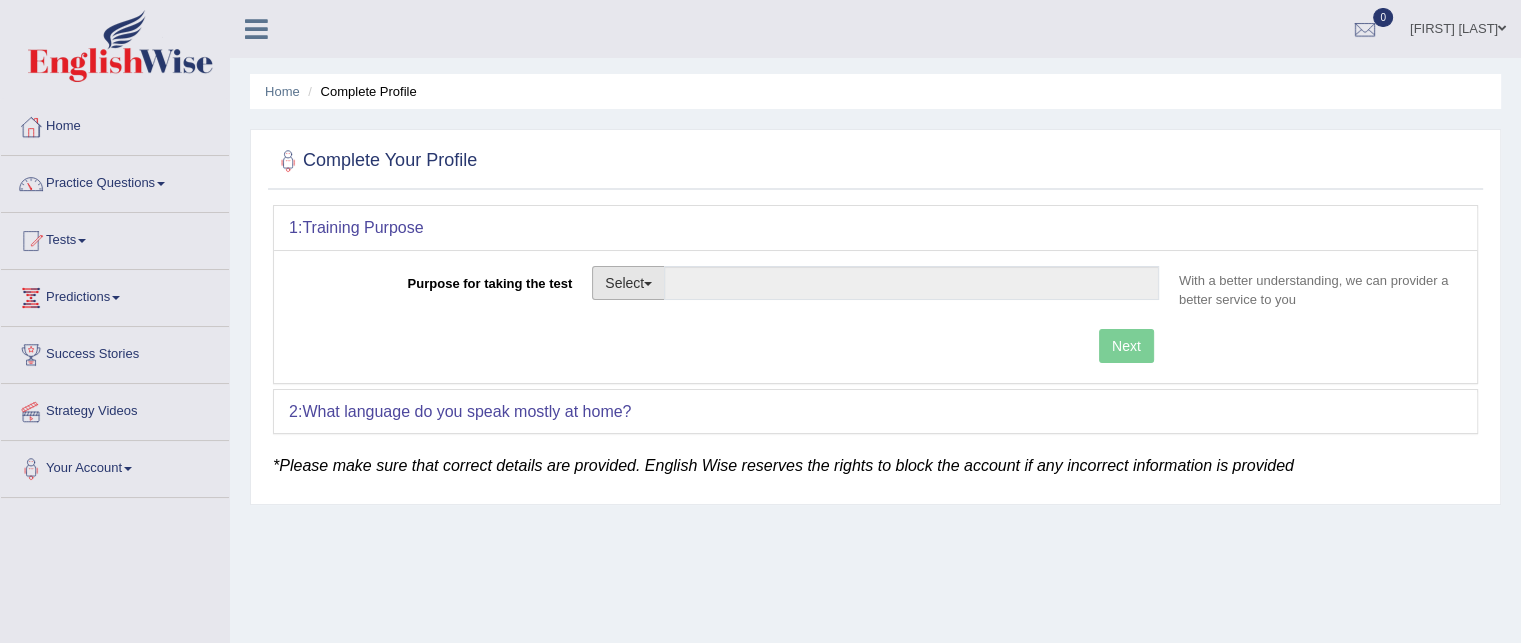 click on "Select" at bounding box center (628, 283) 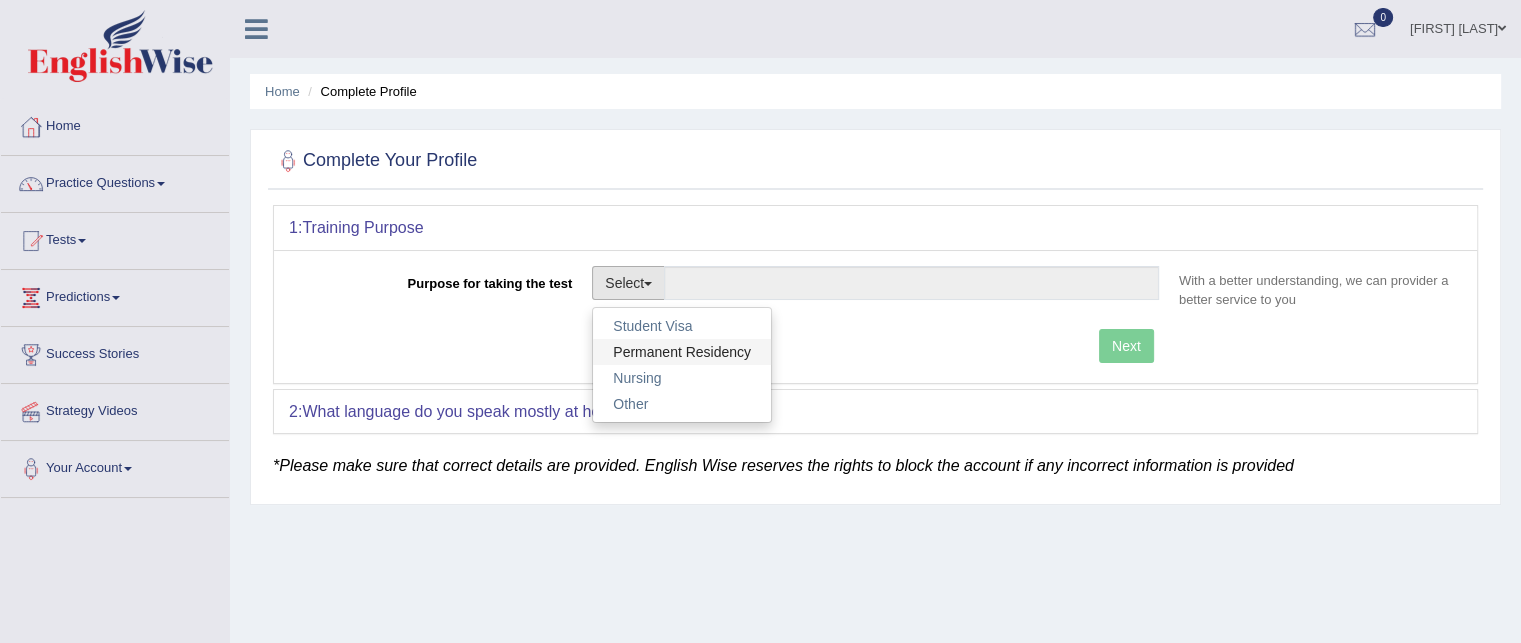 click on "Permanent Residency" at bounding box center (682, 352) 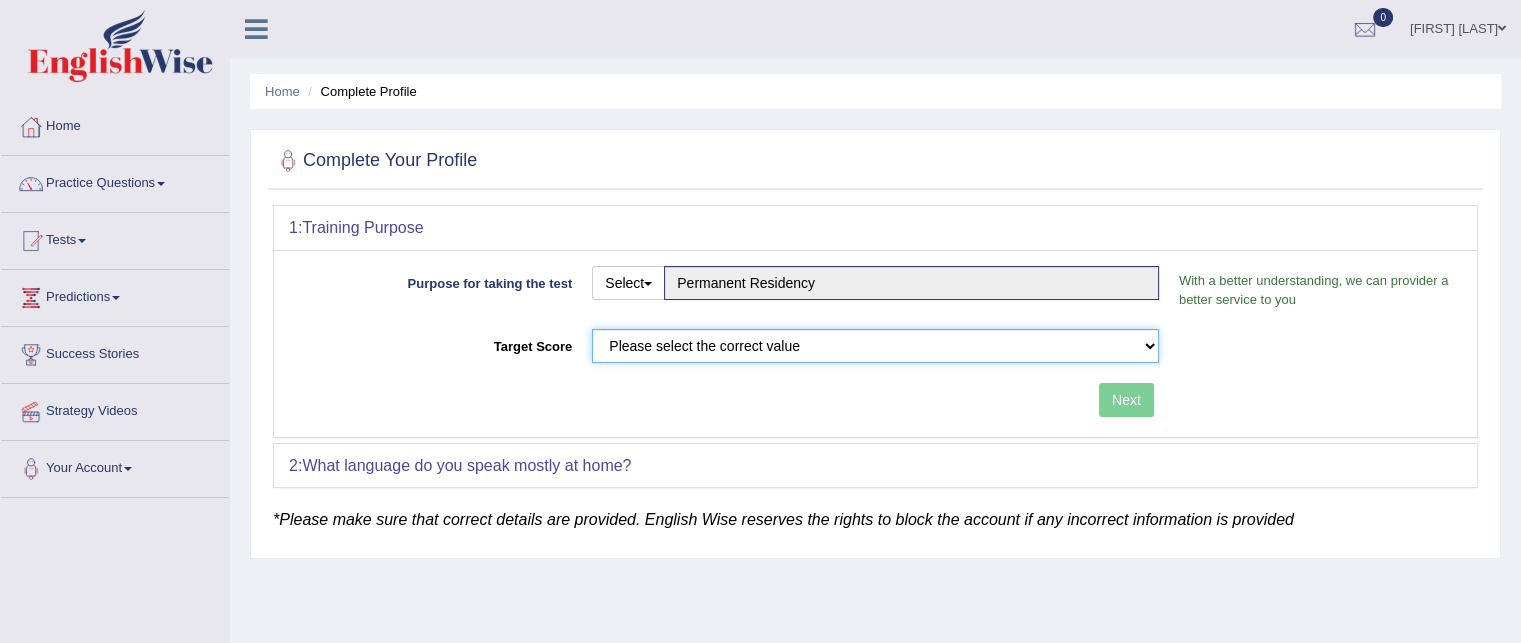 click on "Please select the correct value
50 (6 bands)
58 (6.5 bands)
65 (7 bands)
79 (8 bands)" at bounding box center (875, 346) 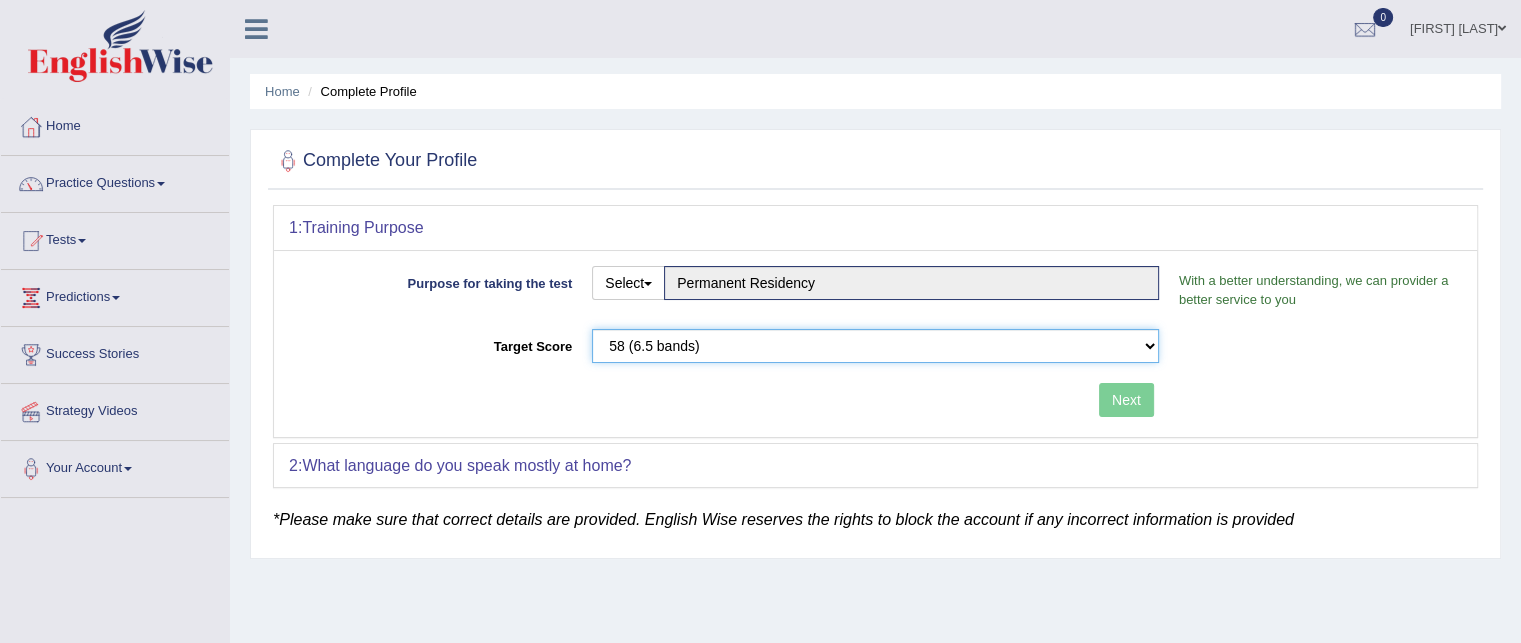 click on "Please select the correct value
50 (6 bands)
58 (6.5 bands)
65 (7 bands)
79 (8 bands)" at bounding box center (875, 346) 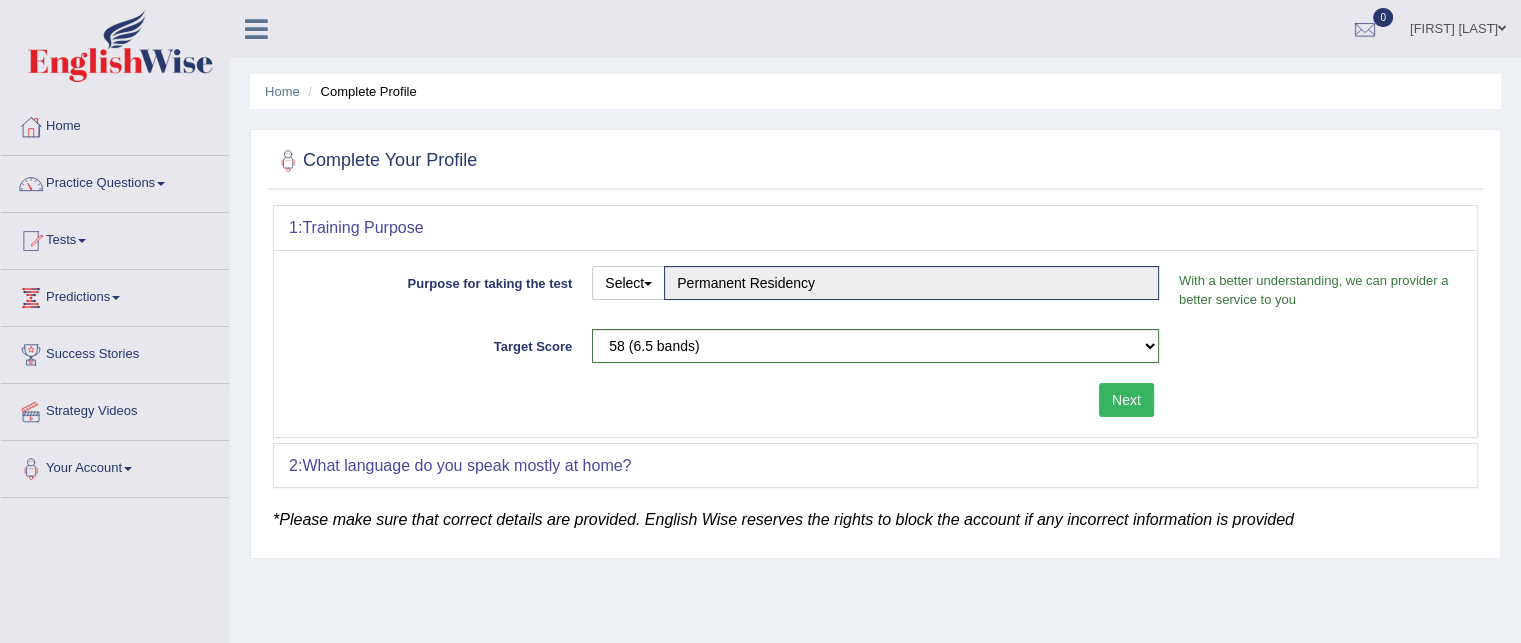 click on "Next" at bounding box center [1126, 400] 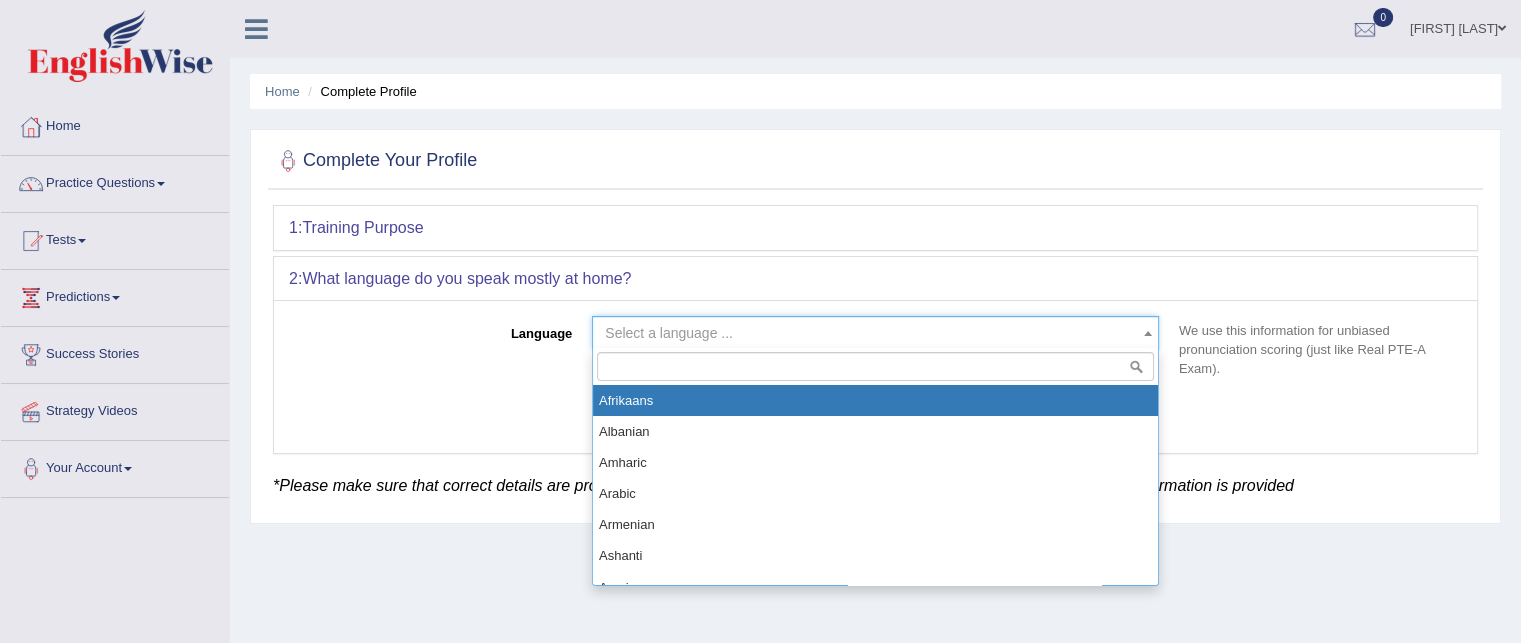 click on "Select a language ..." at bounding box center [869, 333] 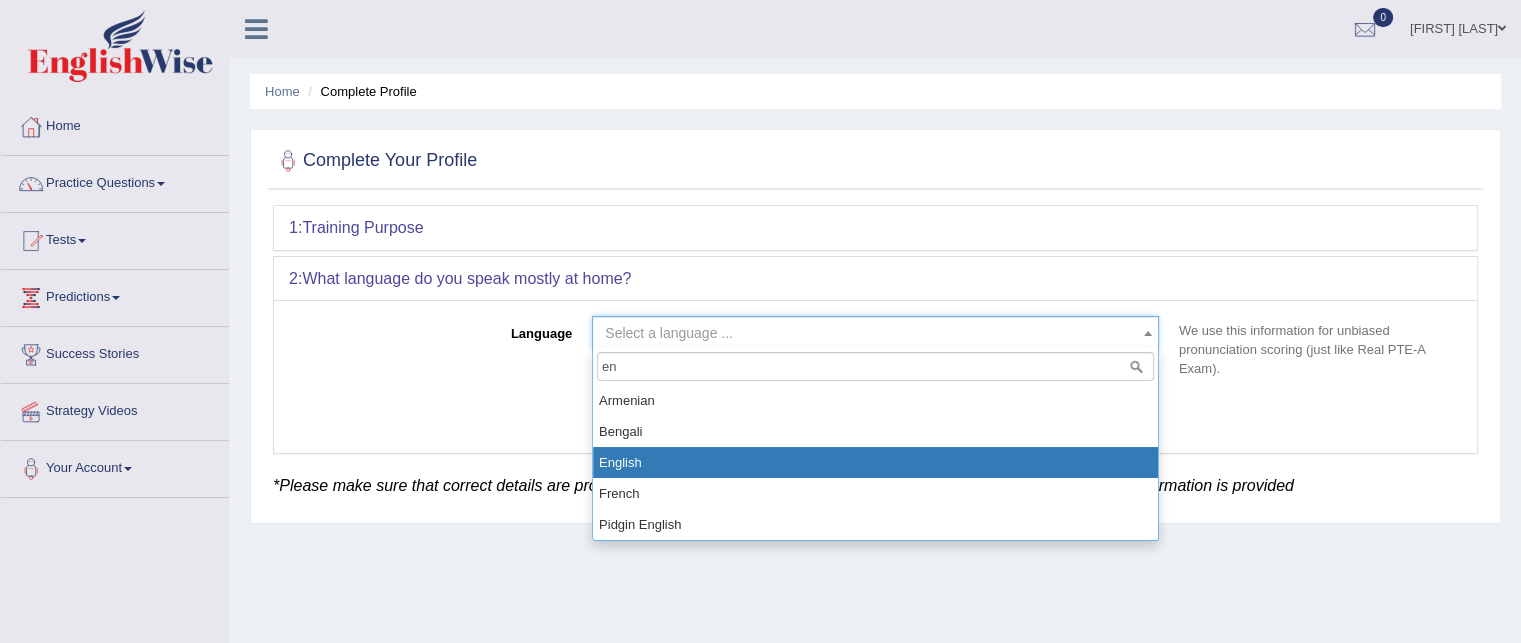 type on "en" 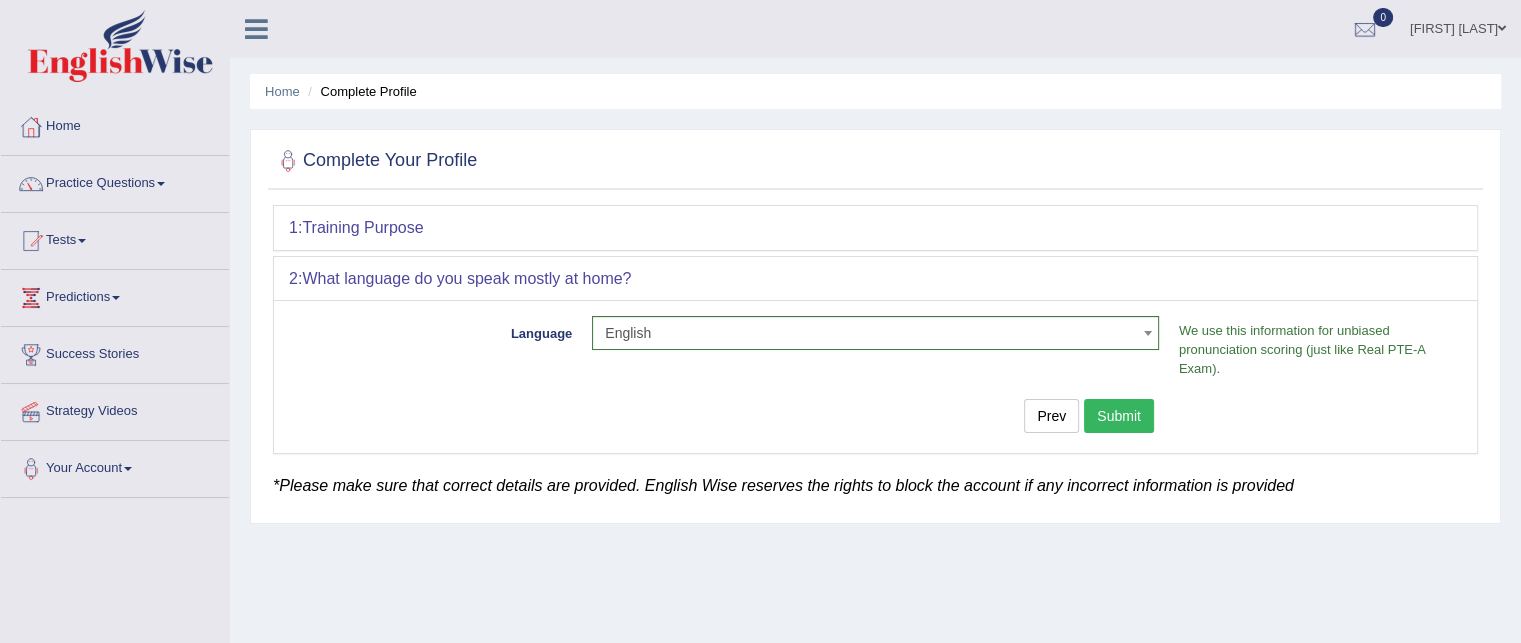 click on "Submit" at bounding box center [1119, 416] 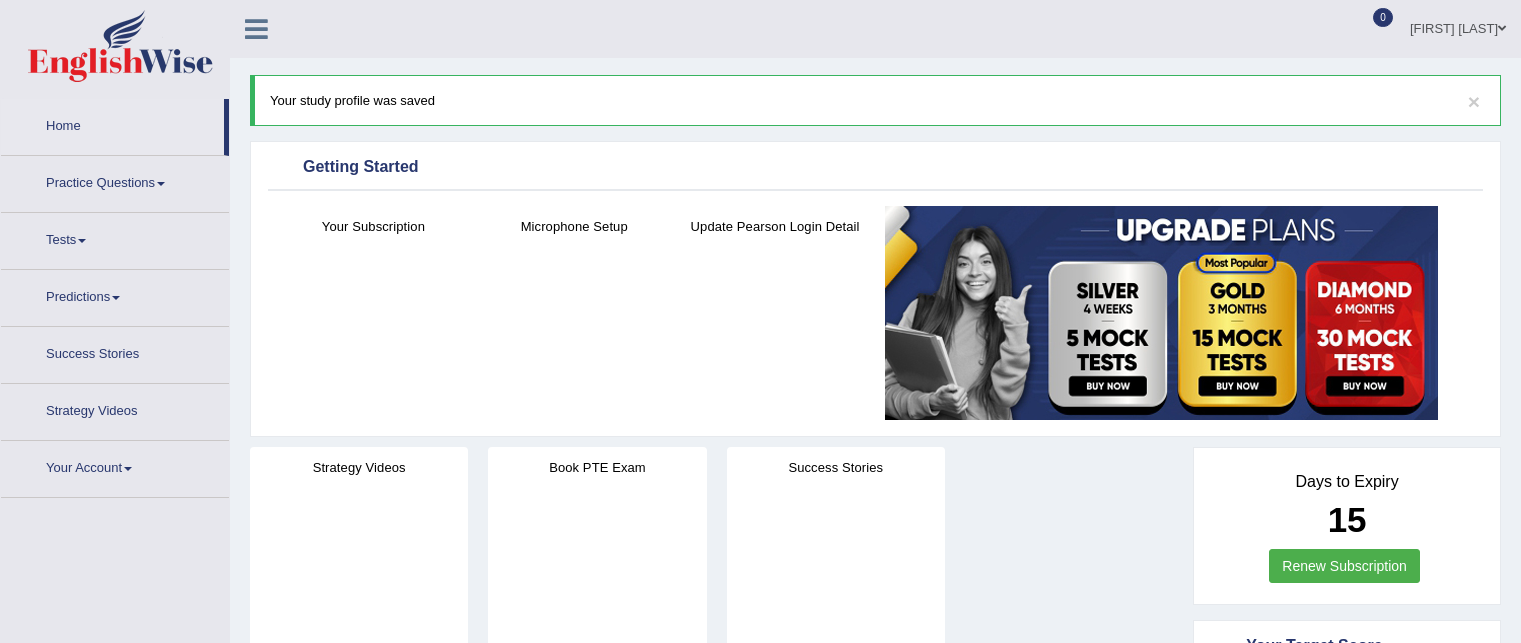 scroll, scrollTop: 0, scrollLeft: 0, axis: both 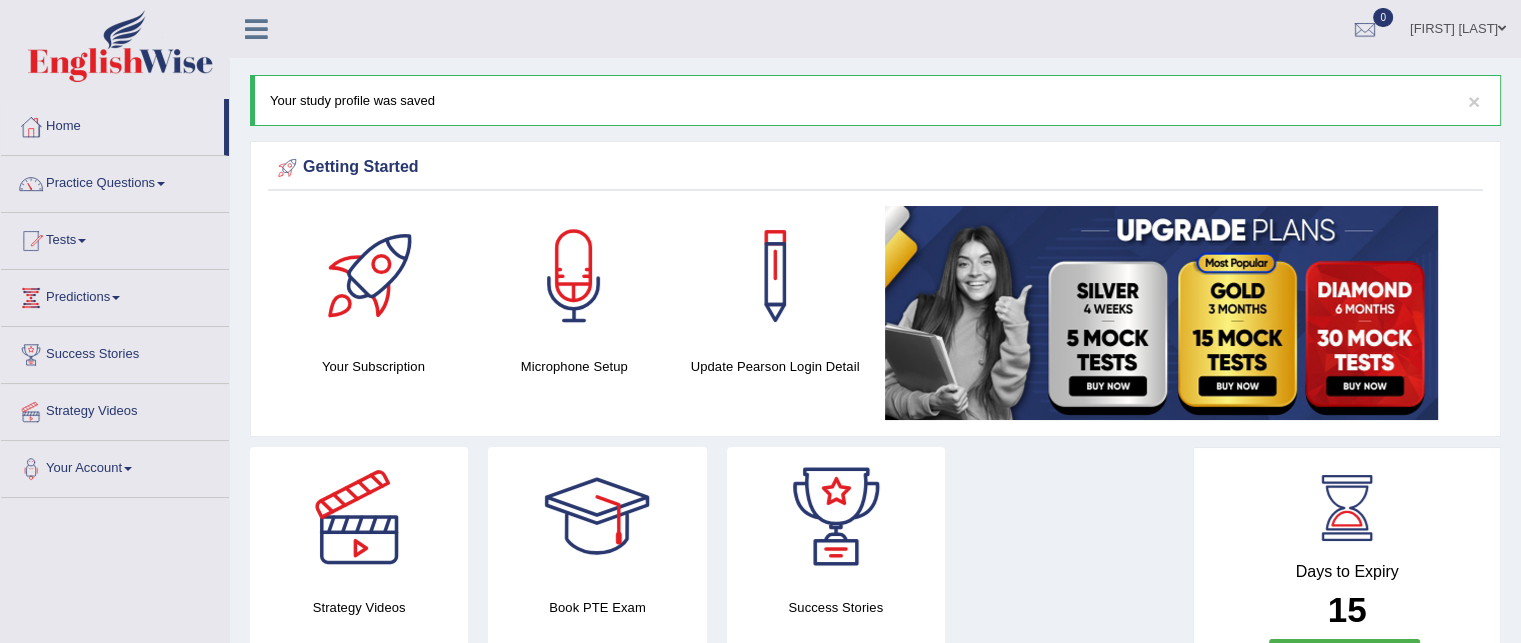 click on "Practice Questions" at bounding box center (115, 181) 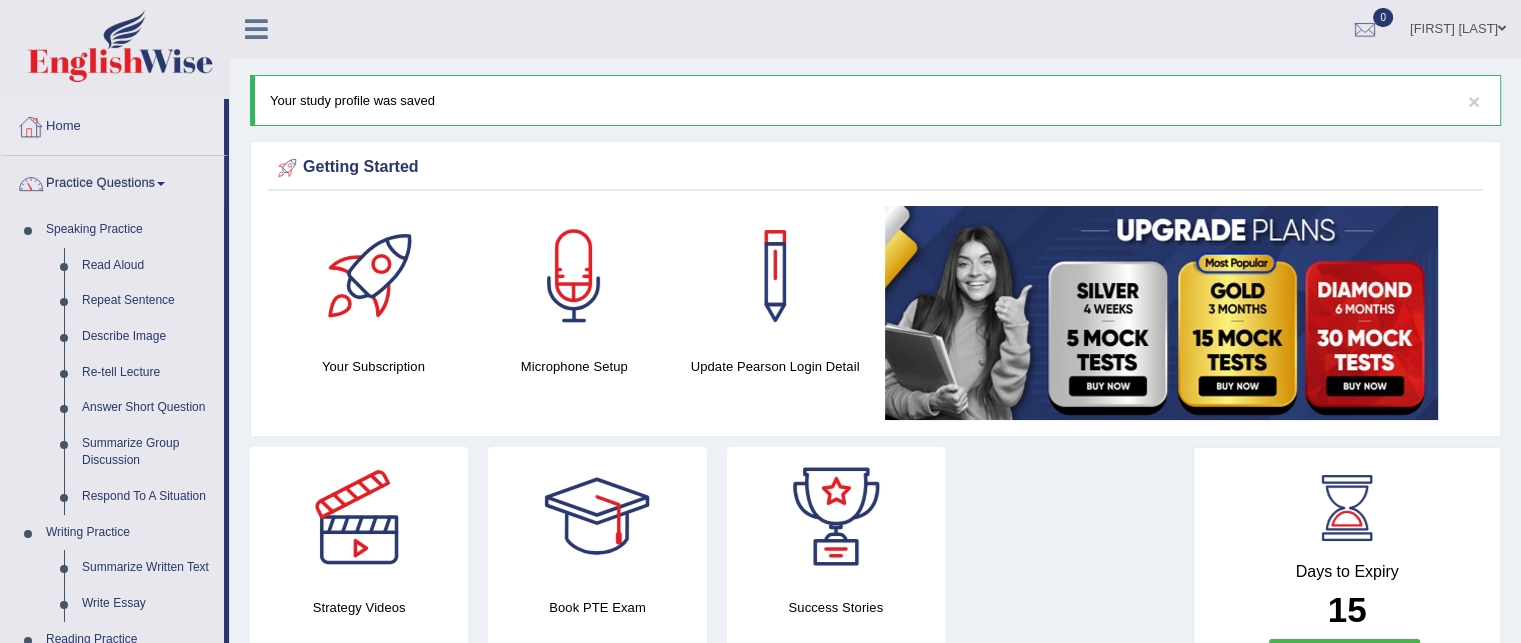 click on "Home" at bounding box center [112, 124] 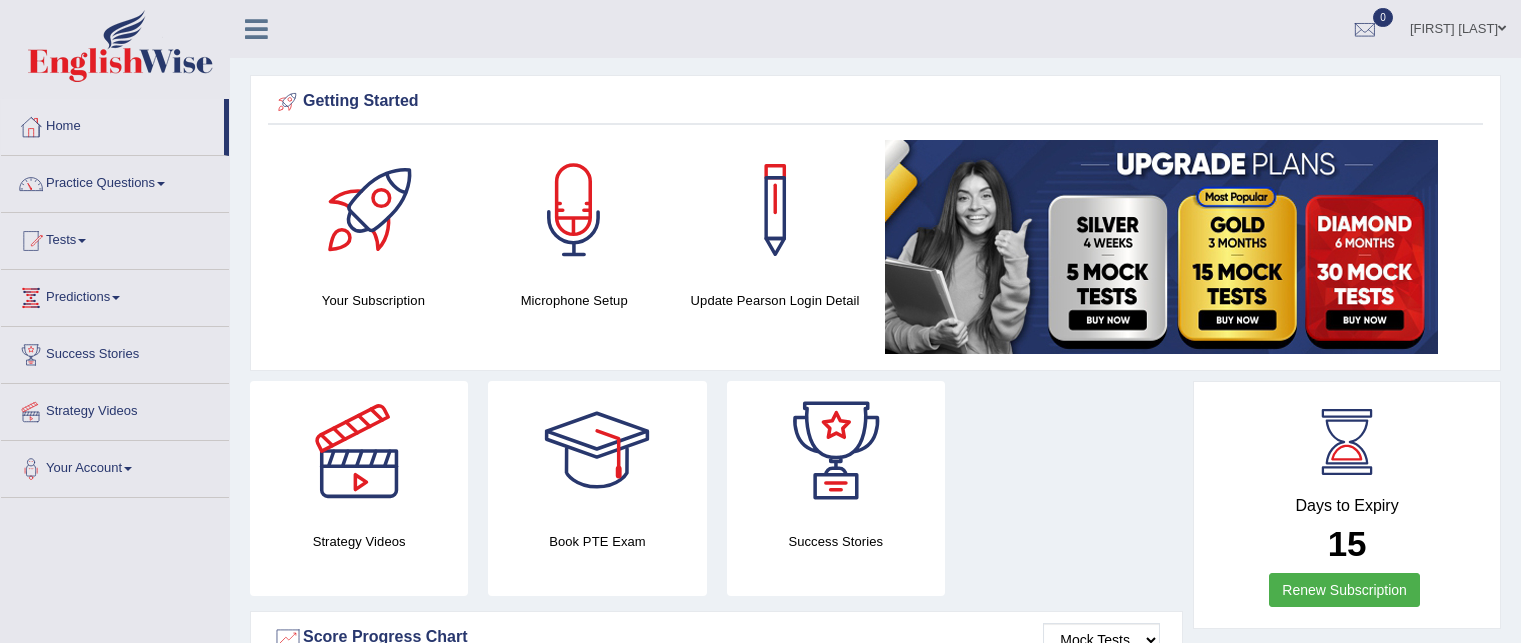 scroll, scrollTop: 0, scrollLeft: 0, axis: both 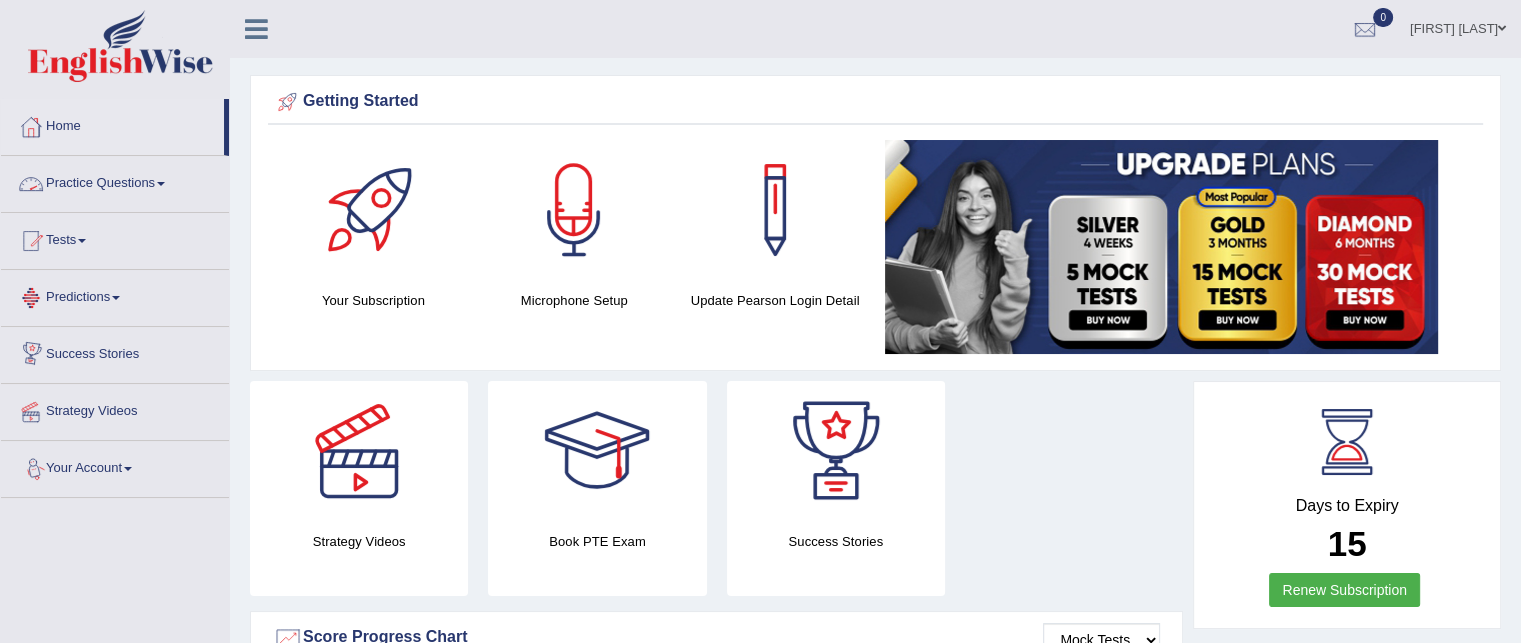 click on "Your Account" at bounding box center (115, 466) 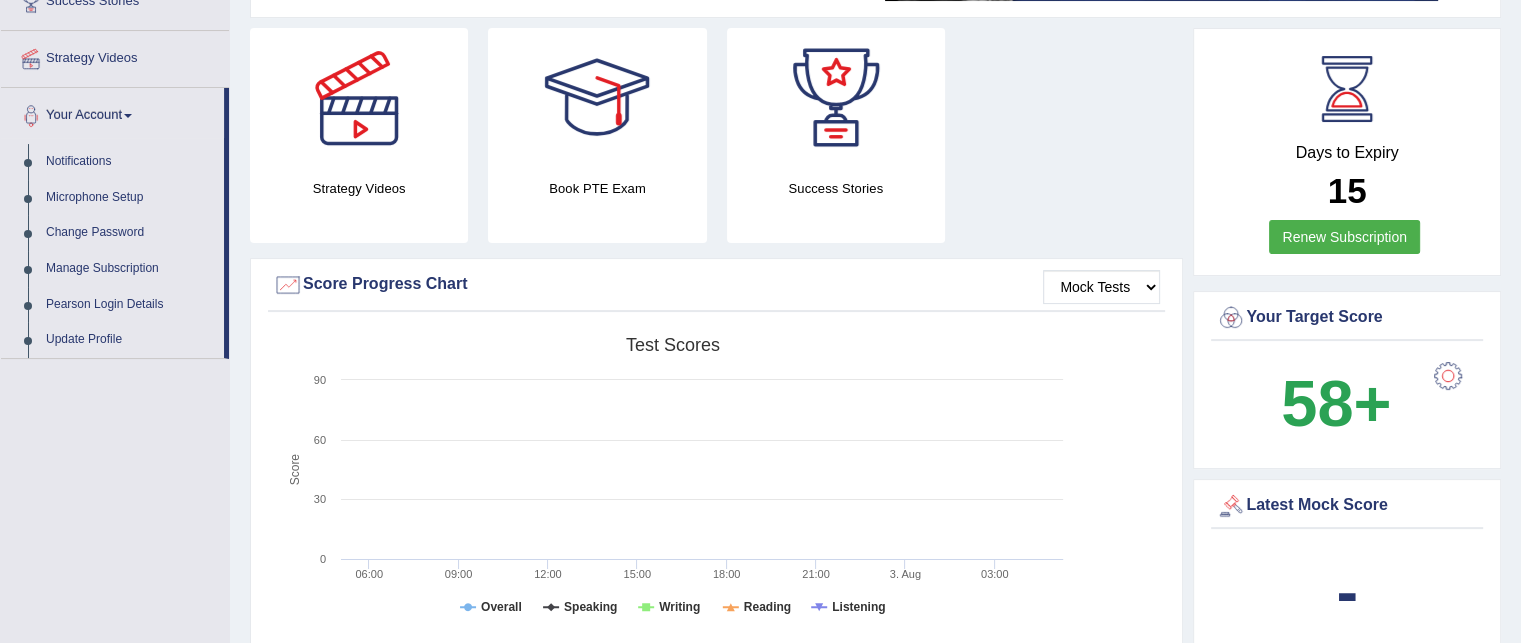 scroll, scrollTop: 356, scrollLeft: 0, axis: vertical 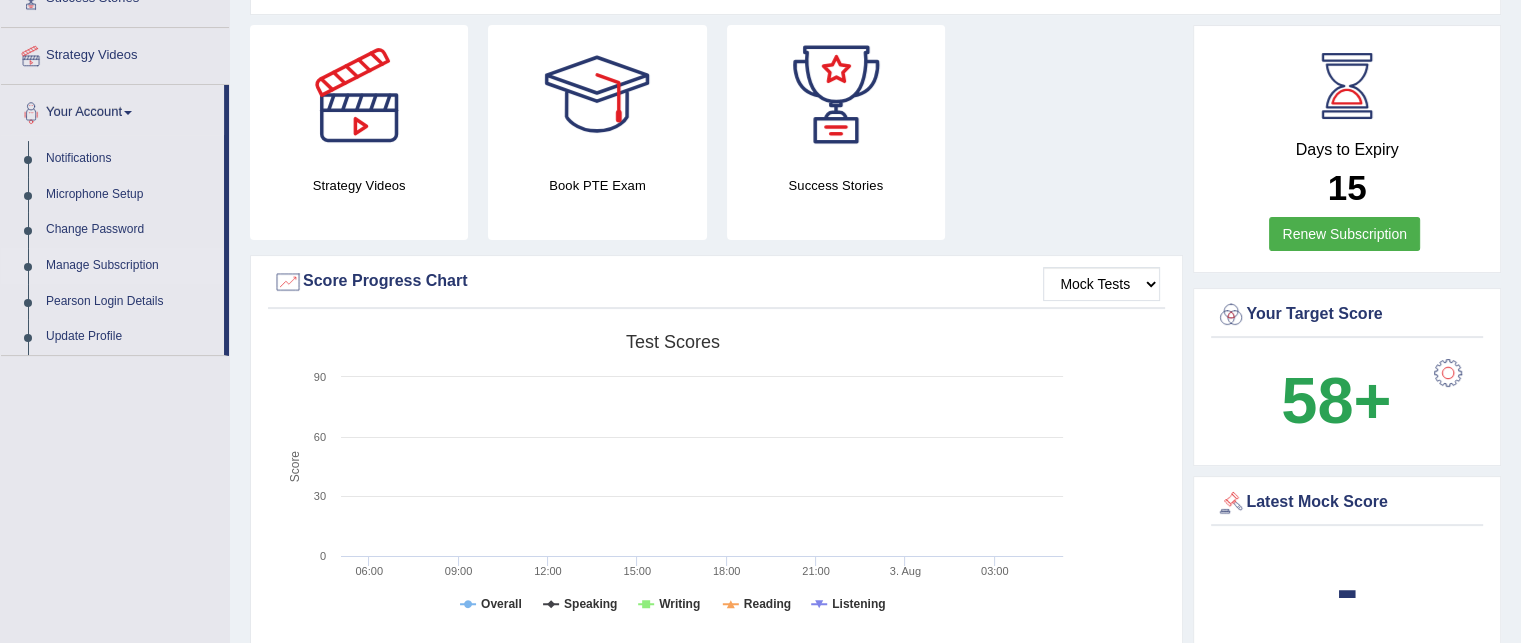 click on "Manage Subscription" at bounding box center (130, 266) 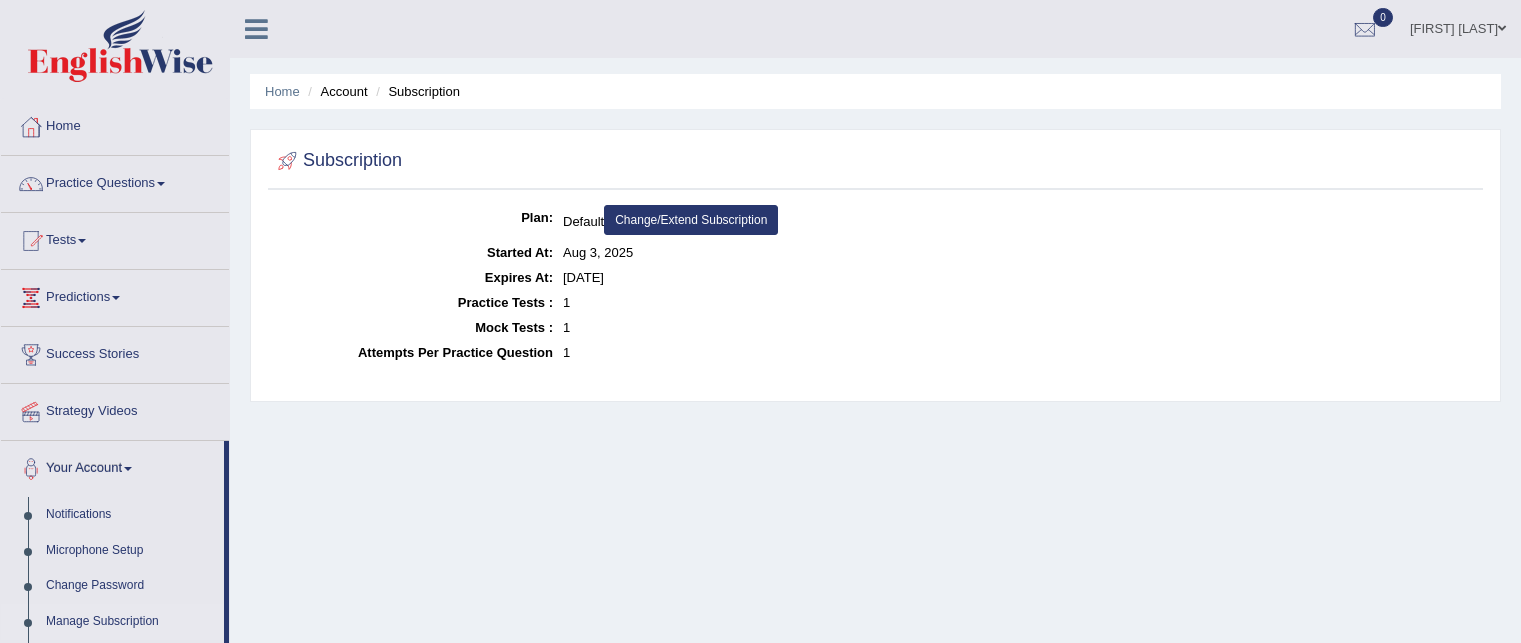 scroll, scrollTop: 0, scrollLeft: 0, axis: both 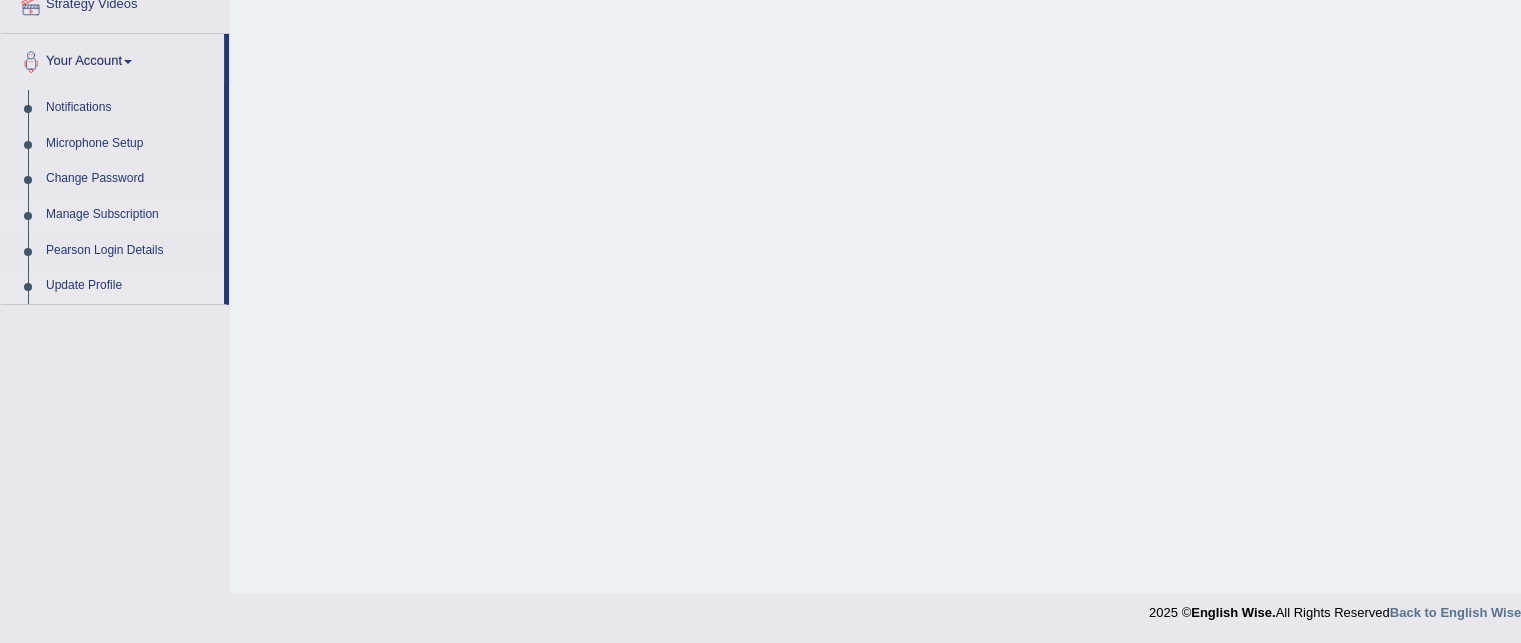 click on "Update Profile" at bounding box center [130, 286] 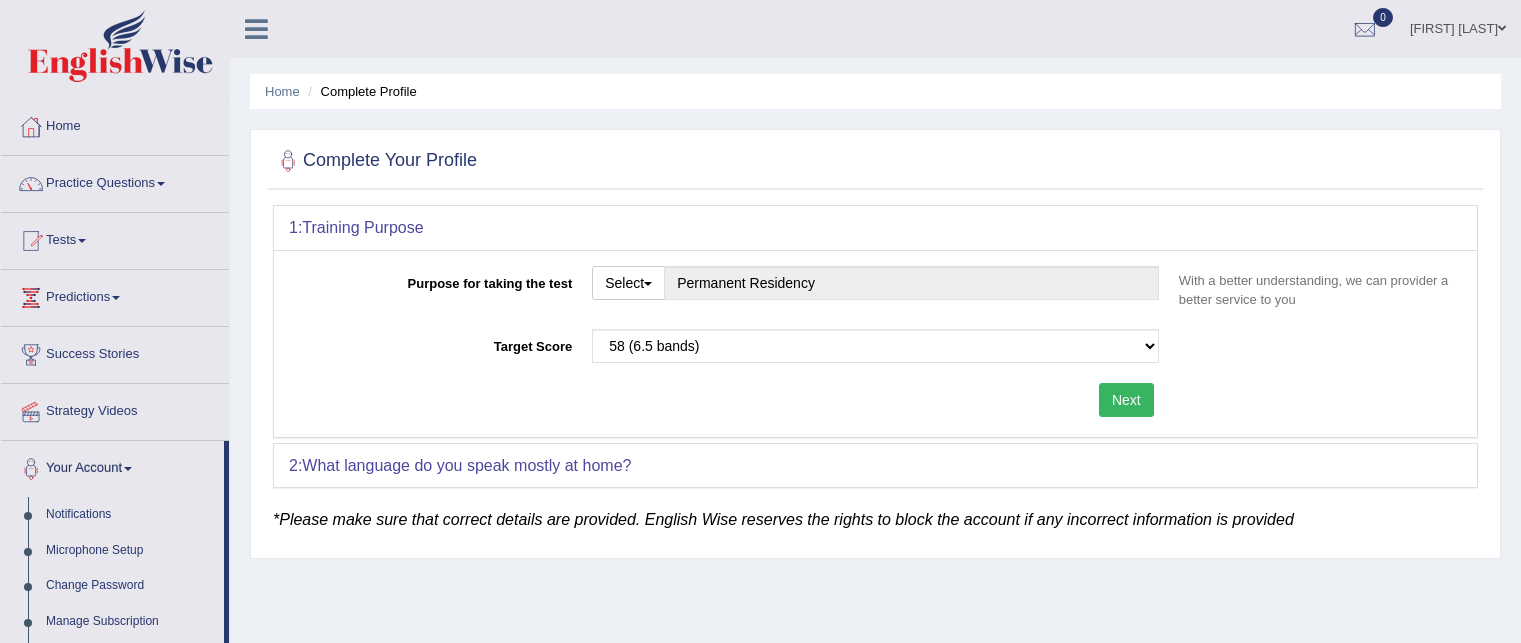 scroll, scrollTop: 0, scrollLeft: 0, axis: both 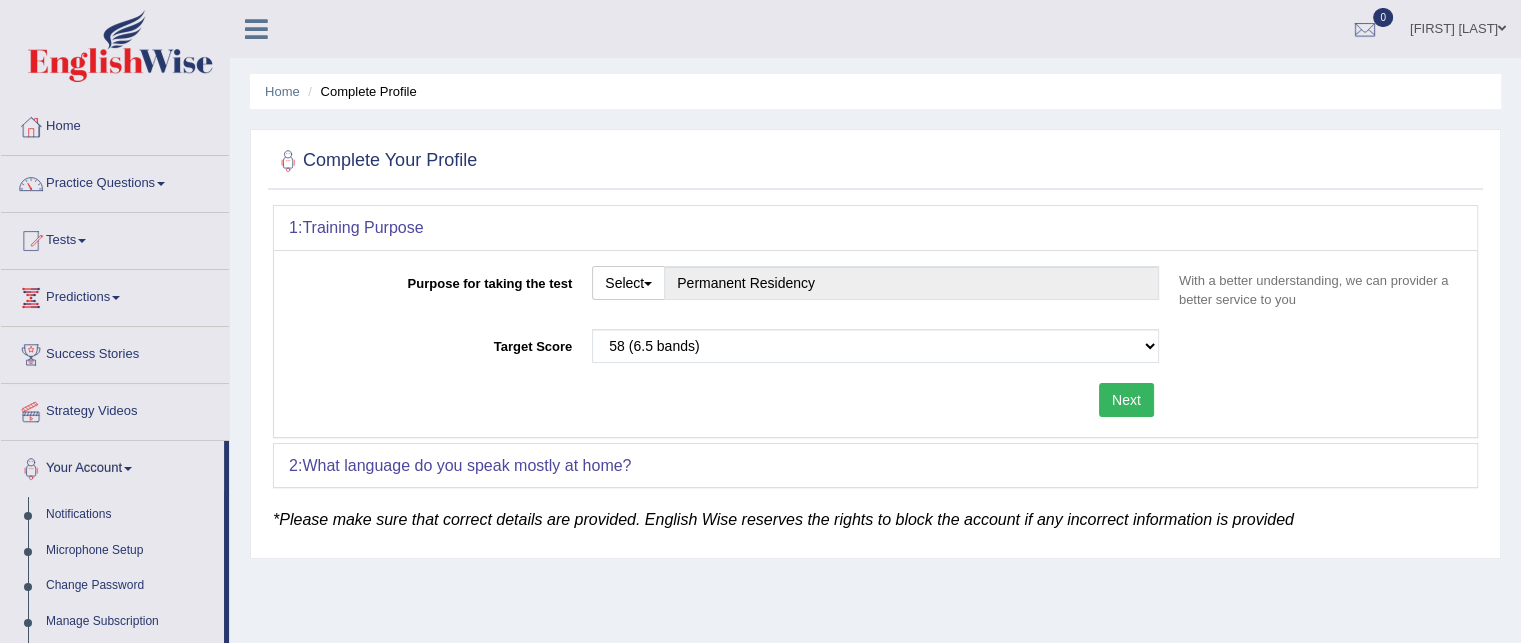 click on "1:  Training Purpose" at bounding box center [875, 228] 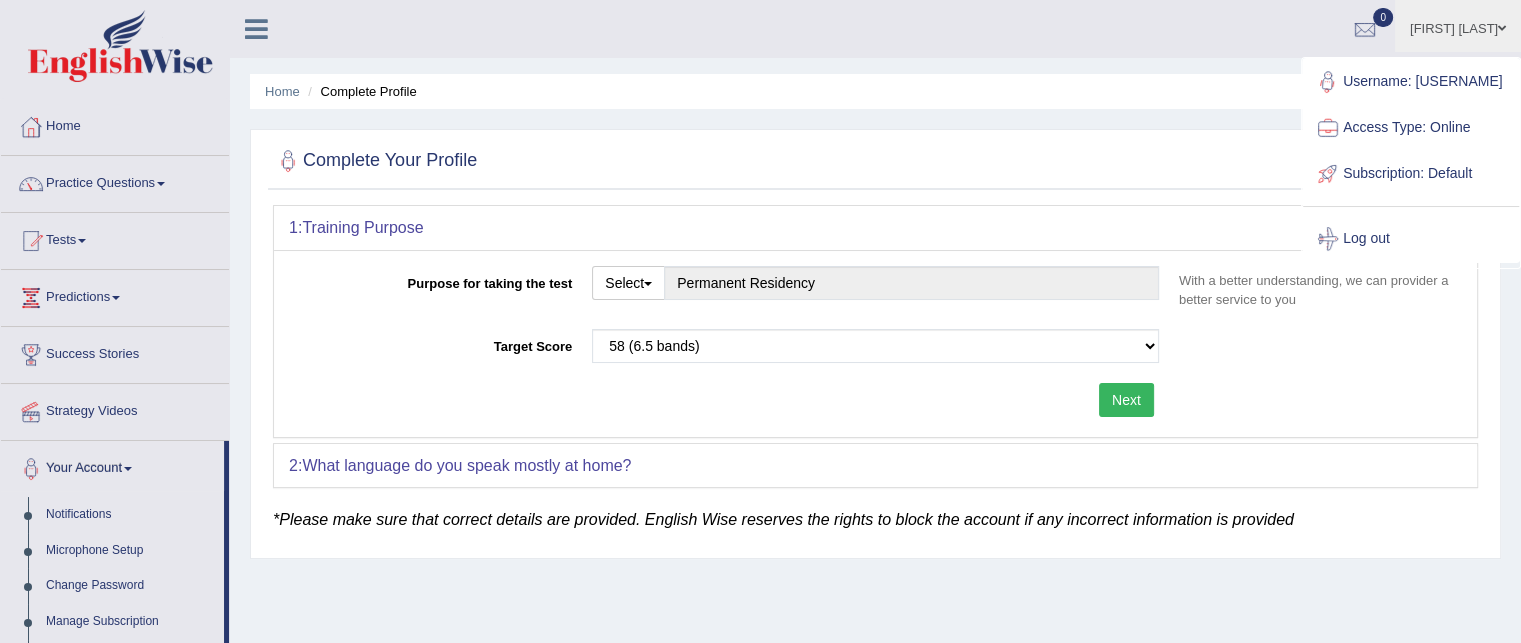 click on "Access Type: Online" at bounding box center (1411, 128) 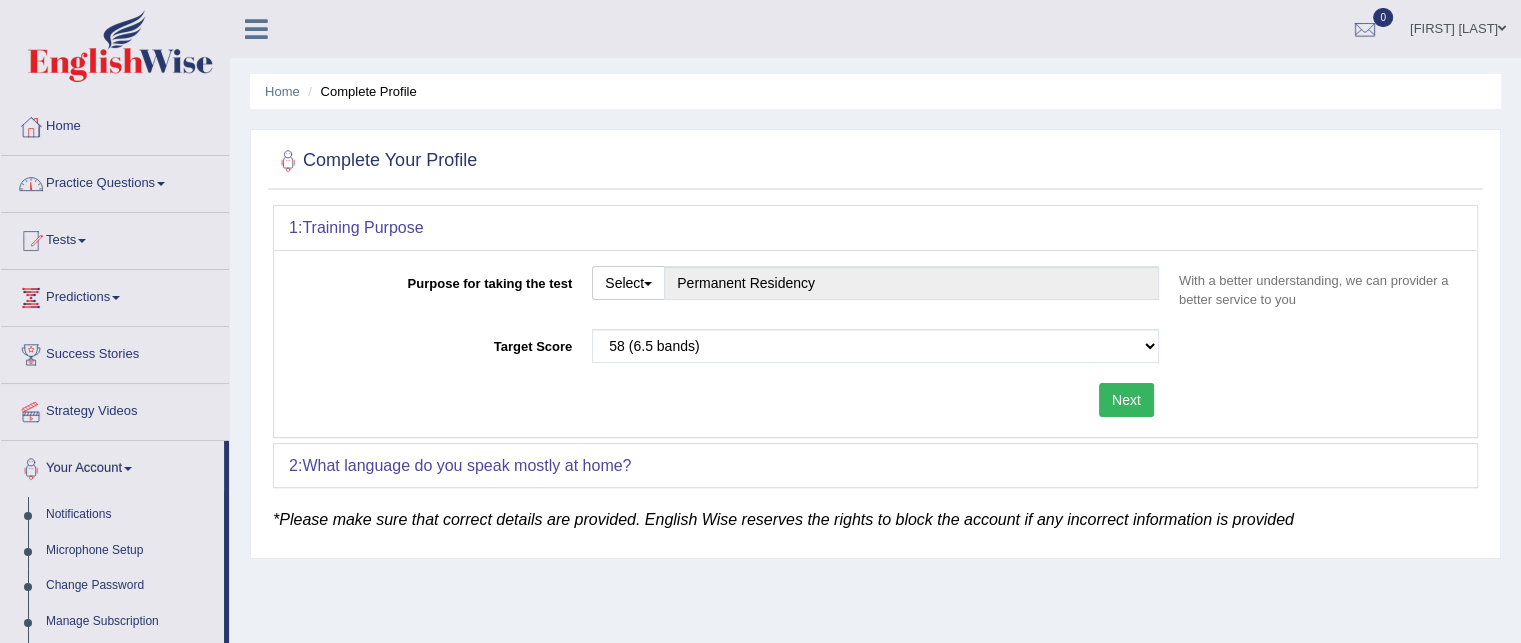 click on "Home" at bounding box center (115, 124) 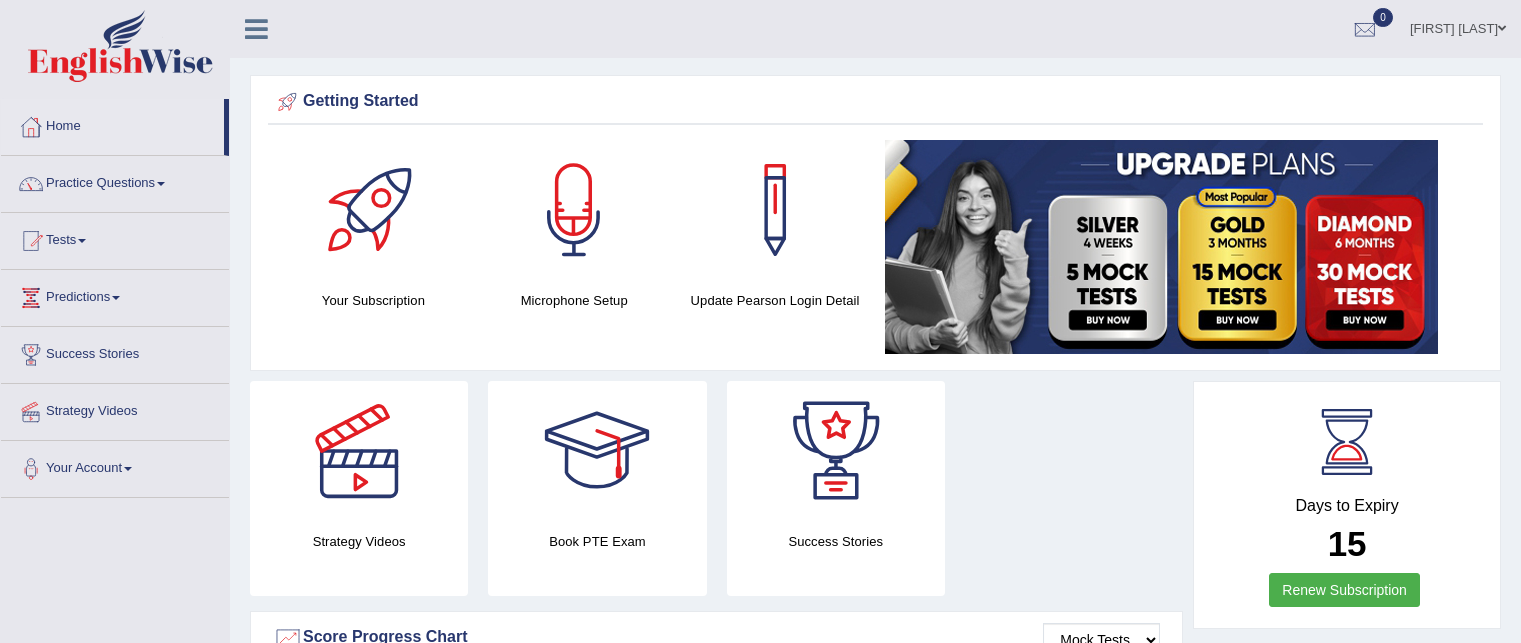 scroll, scrollTop: 0, scrollLeft: 0, axis: both 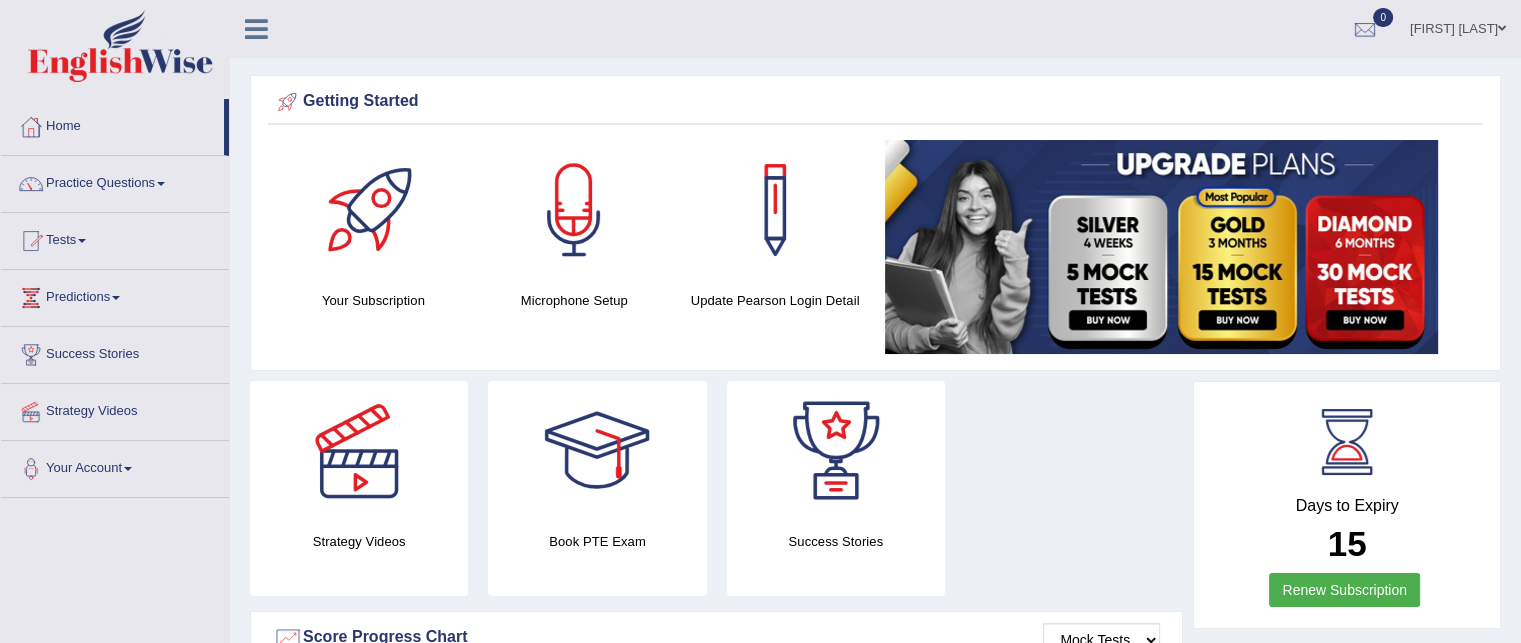 click on "Your Subscription" at bounding box center [373, 300] 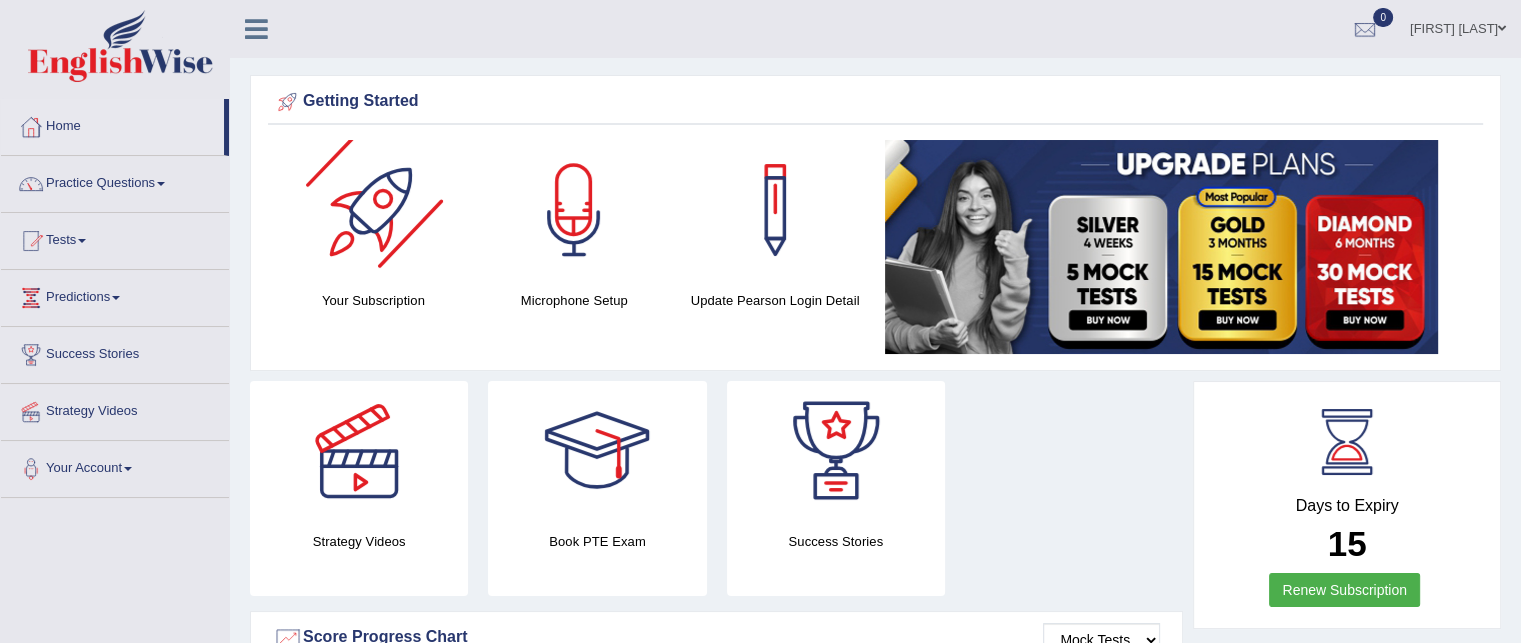 click at bounding box center [373, 210] 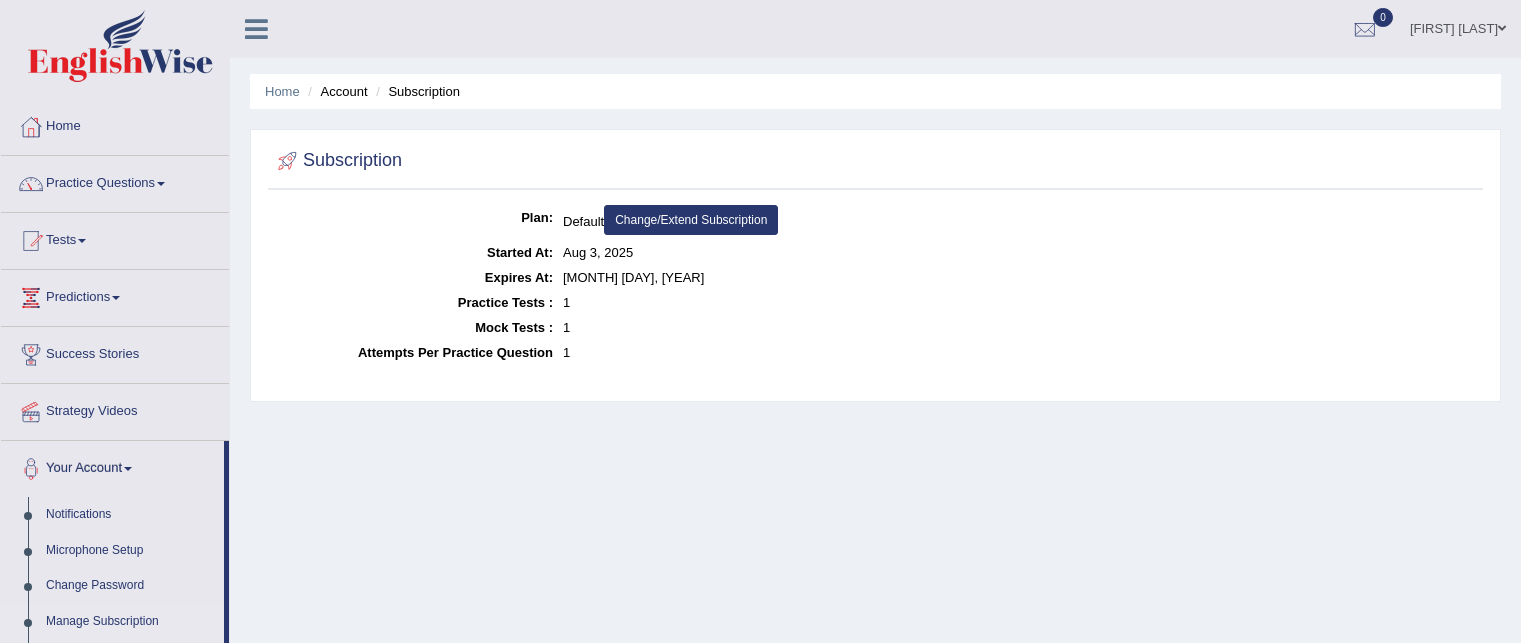 scroll, scrollTop: 0, scrollLeft: 0, axis: both 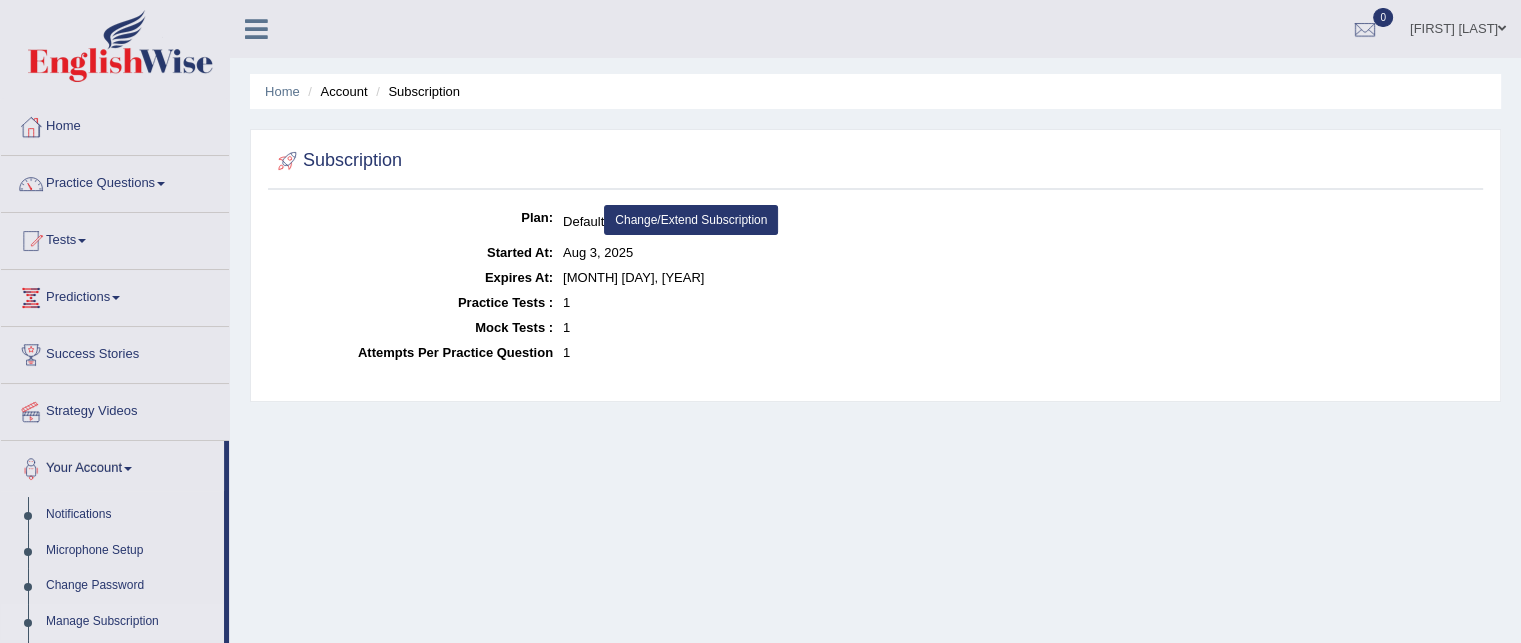 click on "Change/Extend Subscription" at bounding box center [691, 220] 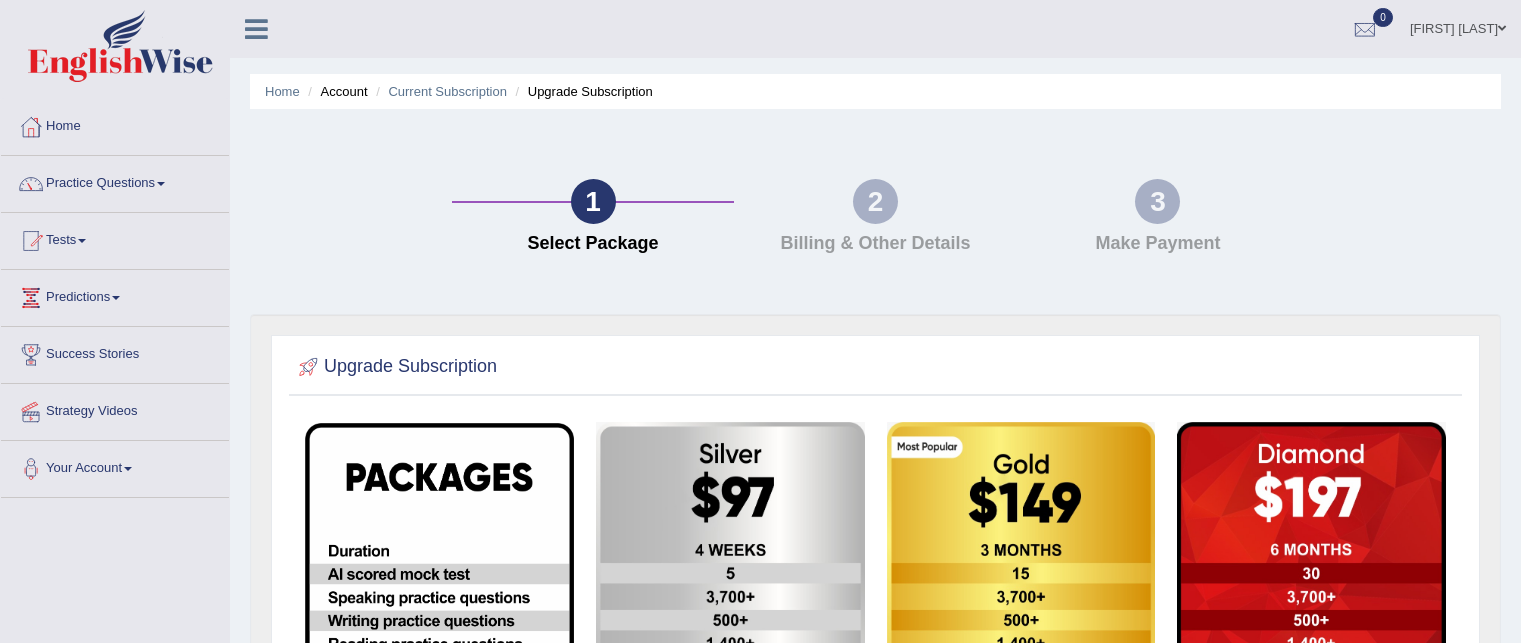 scroll, scrollTop: 0, scrollLeft: 0, axis: both 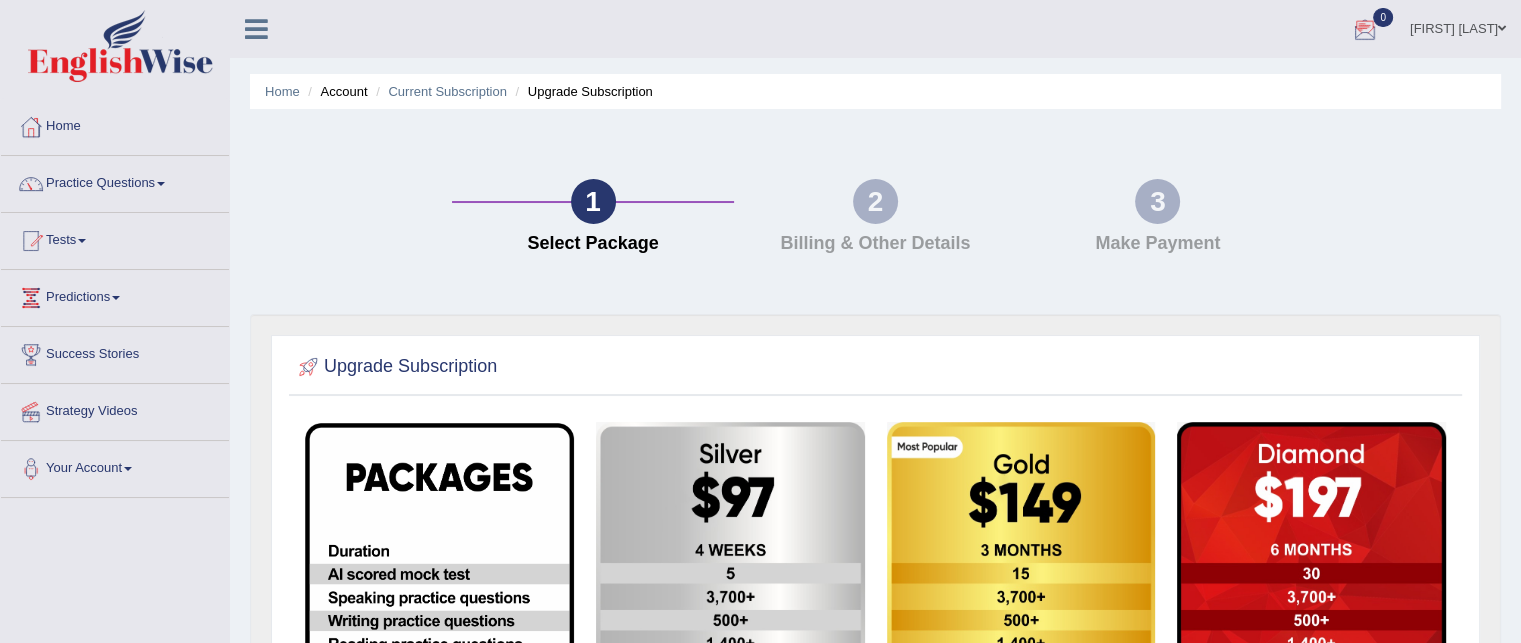 click at bounding box center [1365, 30] 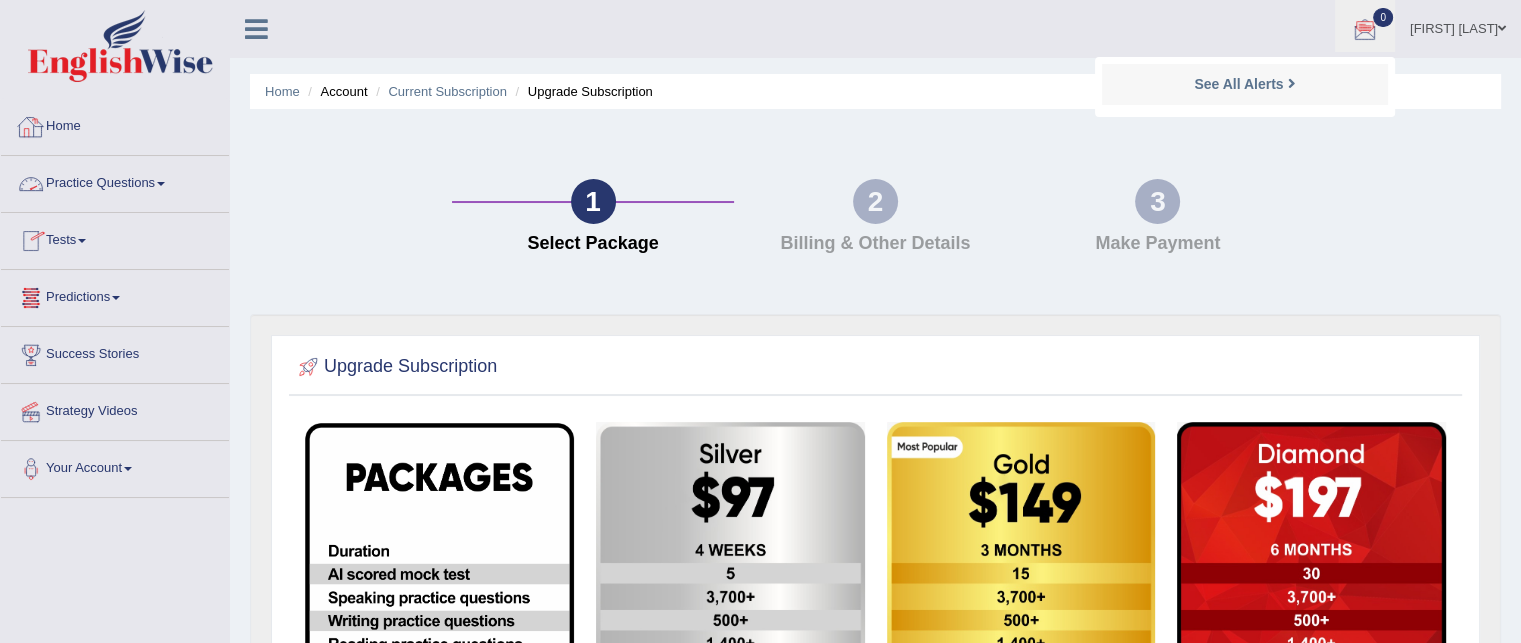 click at bounding box center (256, 29) 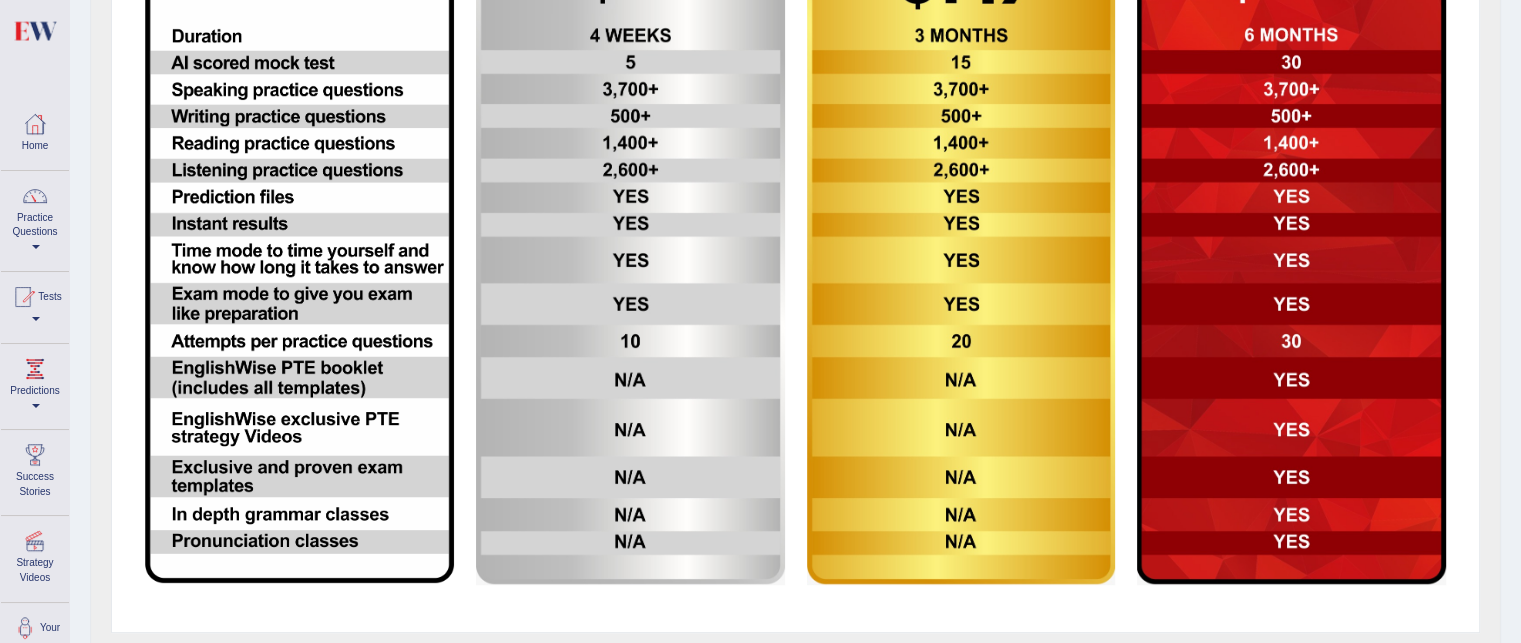scroll, scrollTop: 566, scrollLeft: 0, axis: vertical 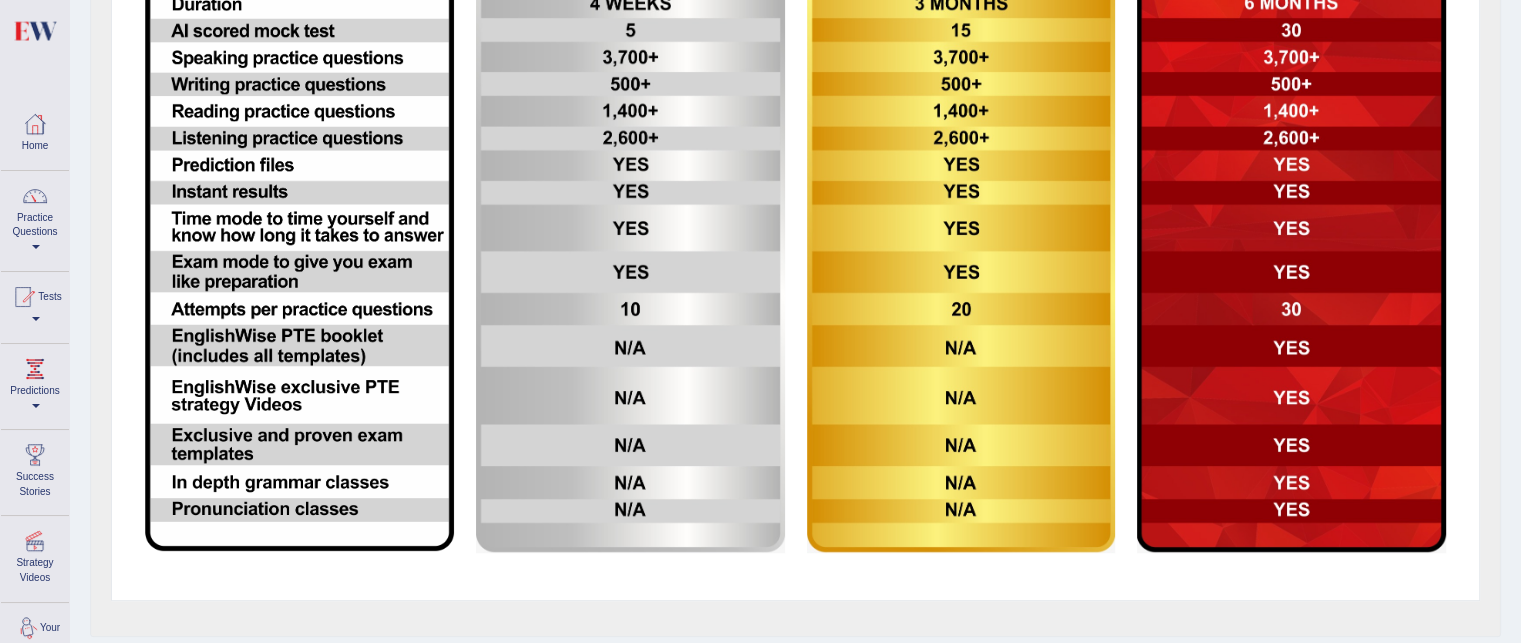 click on "Your Account" at bounding box center [35, 635] 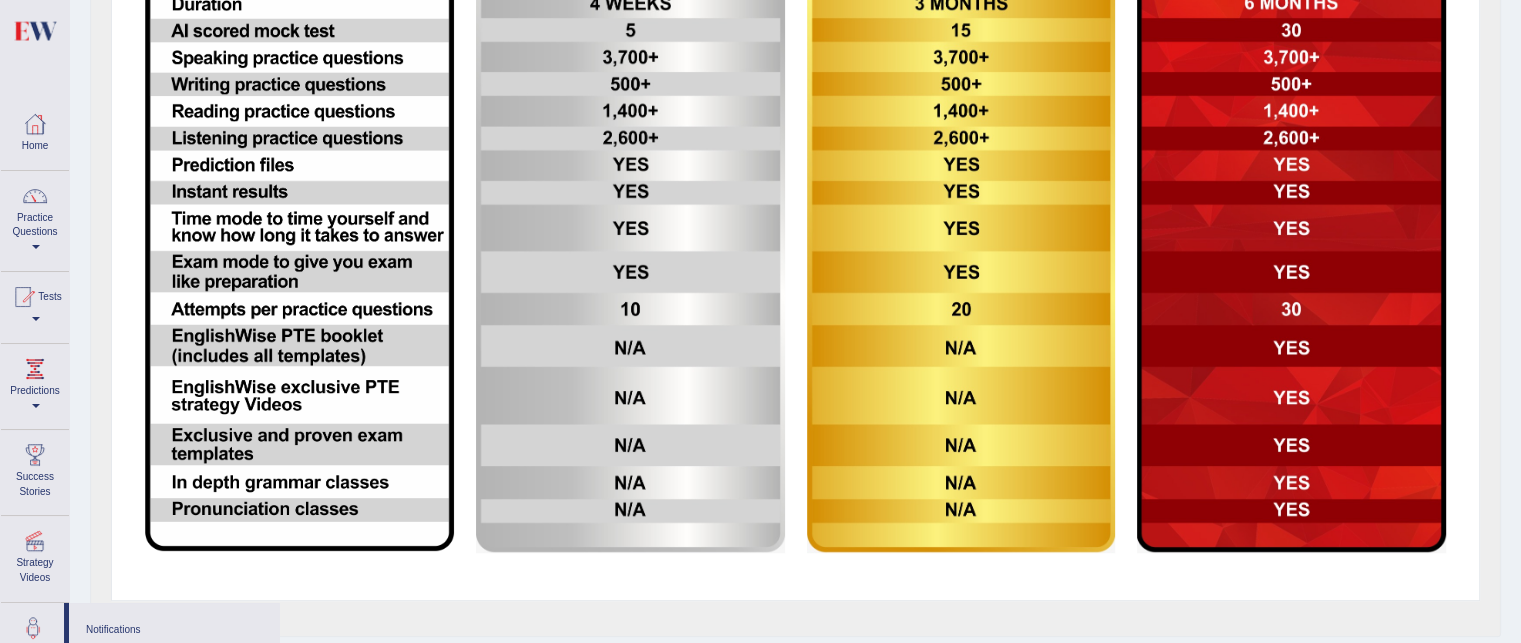 scroll, scrollTop: 0, scrollLeft: 0, axis: both 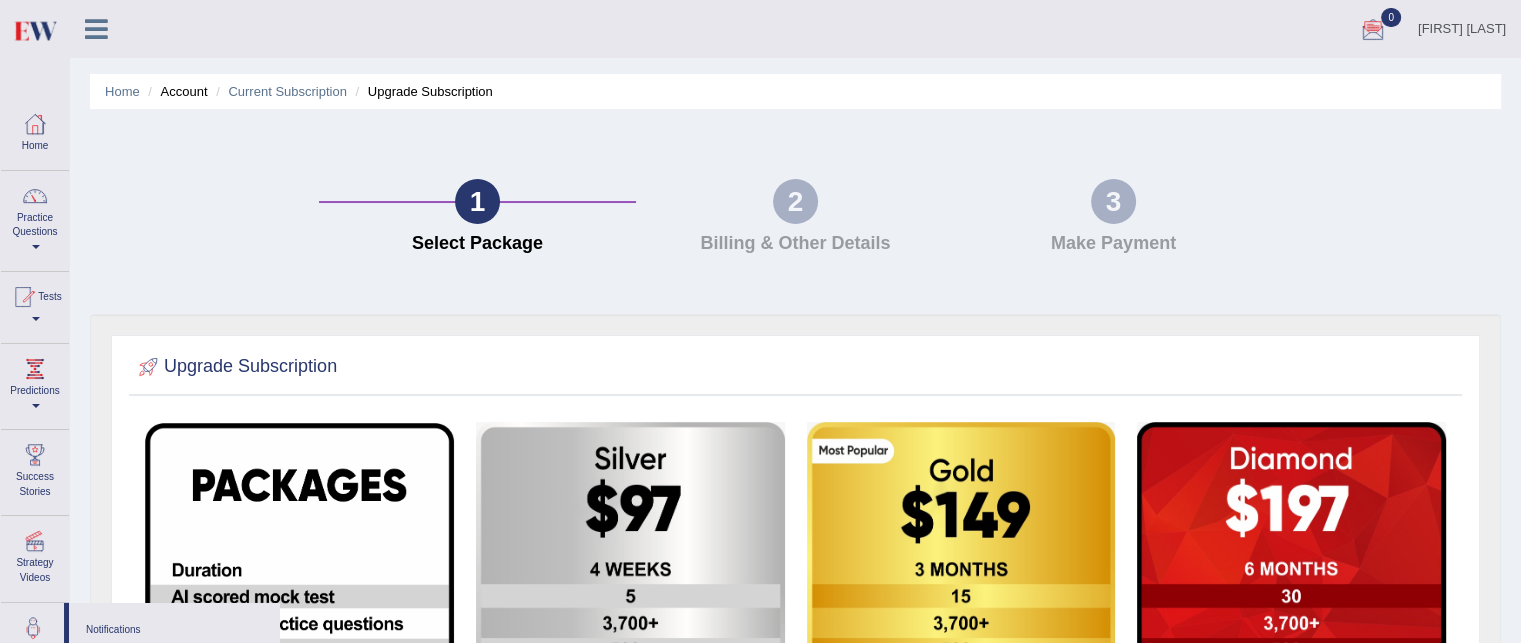 click on "Ridhima Rana" at bounding box center (1462, 26) 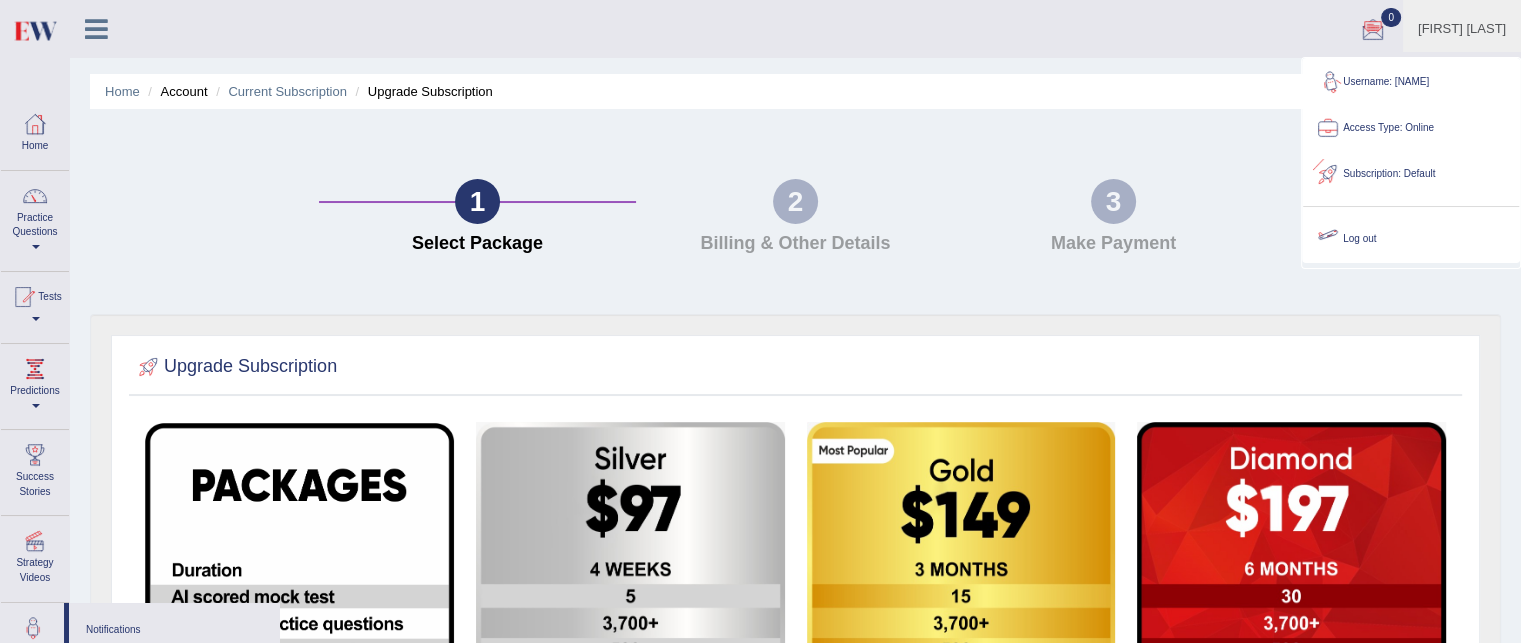click on "Log out" at bounding box center [1411, 239] 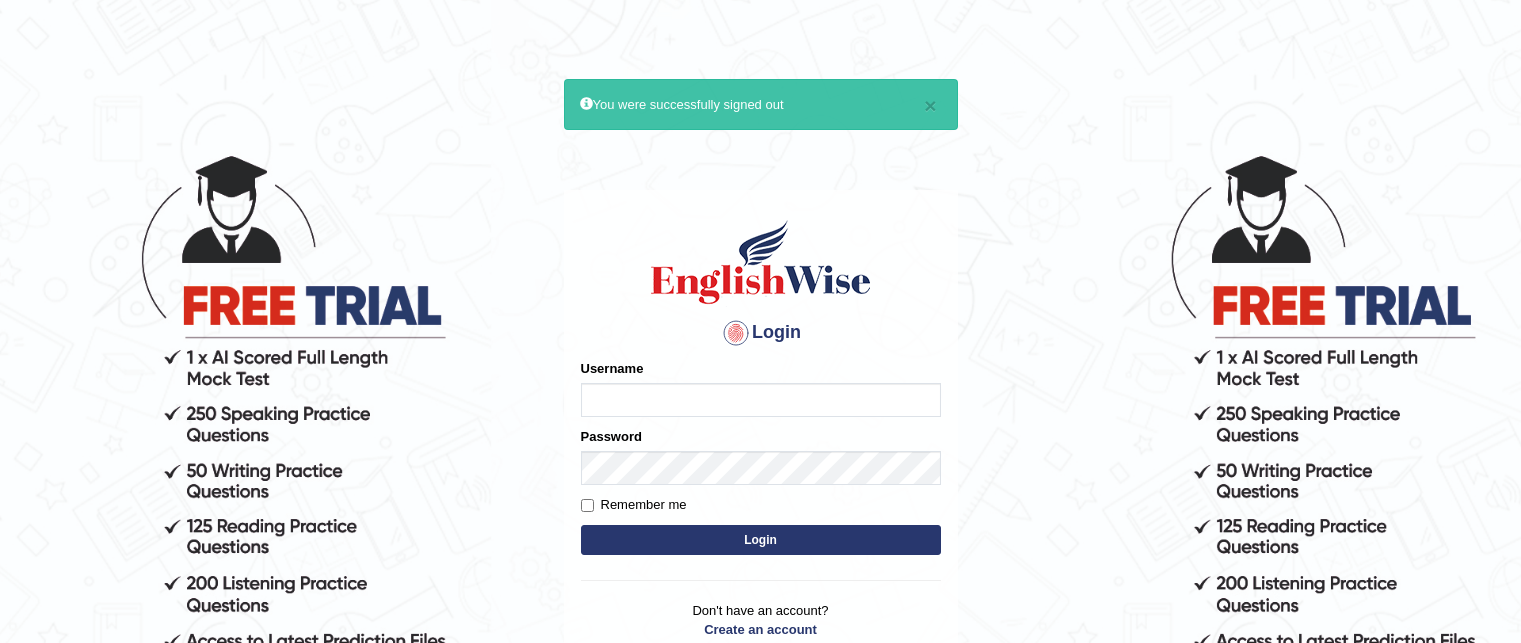 scroll, scrollTop: 0, scrollLeft: 0, axis: both 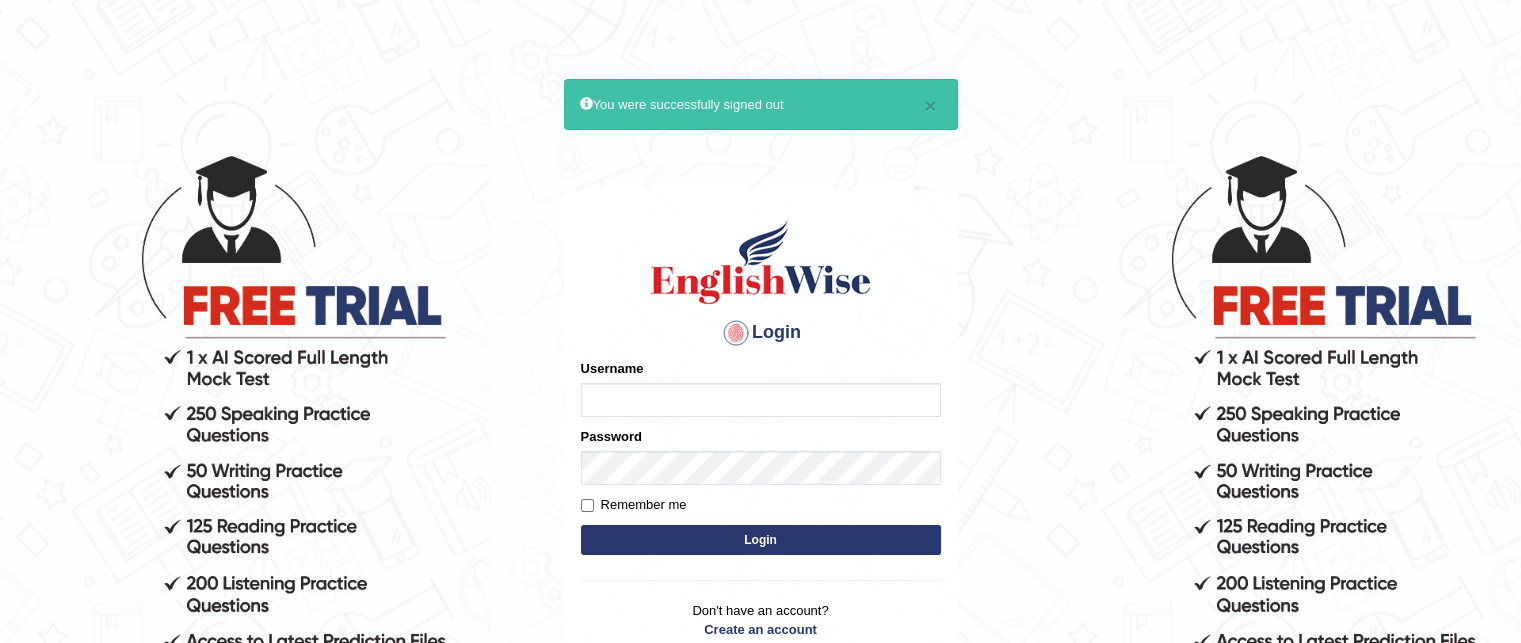 type on "[USERNAME]" 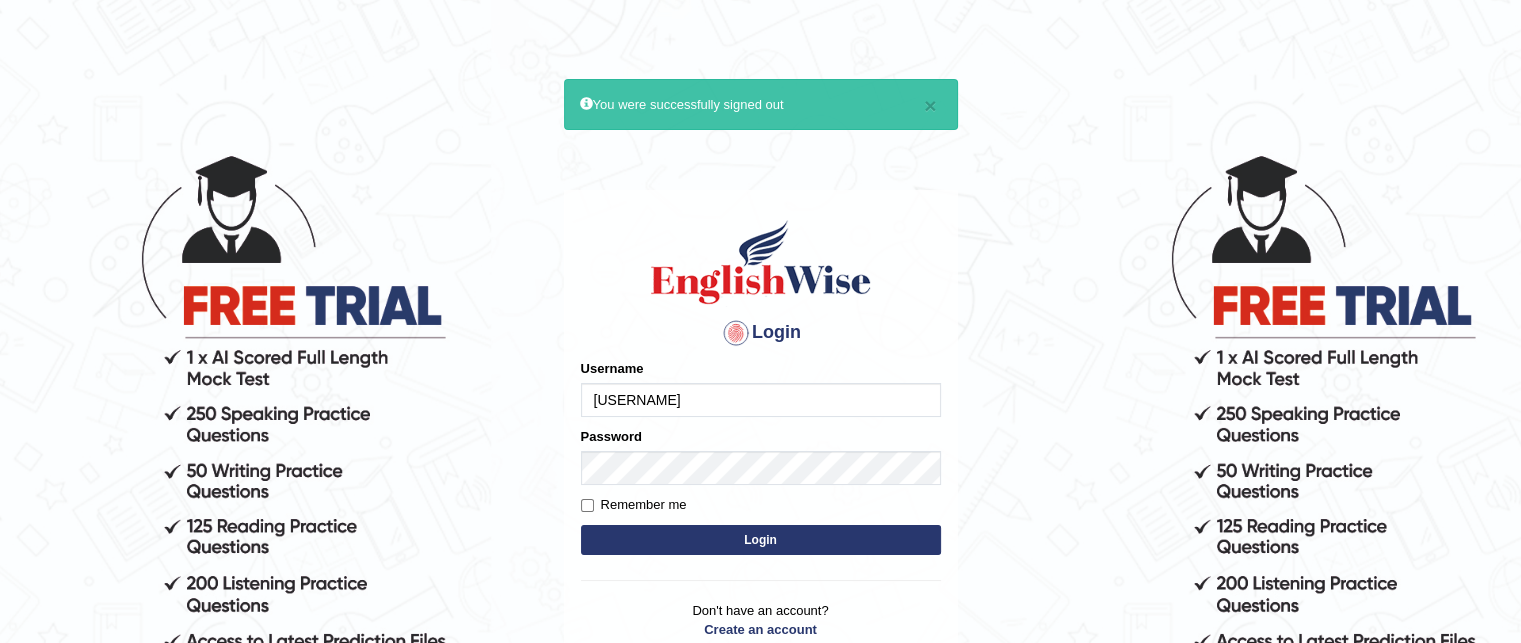 click on "×
You were successfully signed out
Login
Please fix the following errors:
Username
[USERNAME]
Password
Remember me
Login
Don't have an account?
Create an account
Forgot Password
2025 ©  English Wise.  All Rights Reserved  Back to English Wise" at bounding box center [760, 397] 